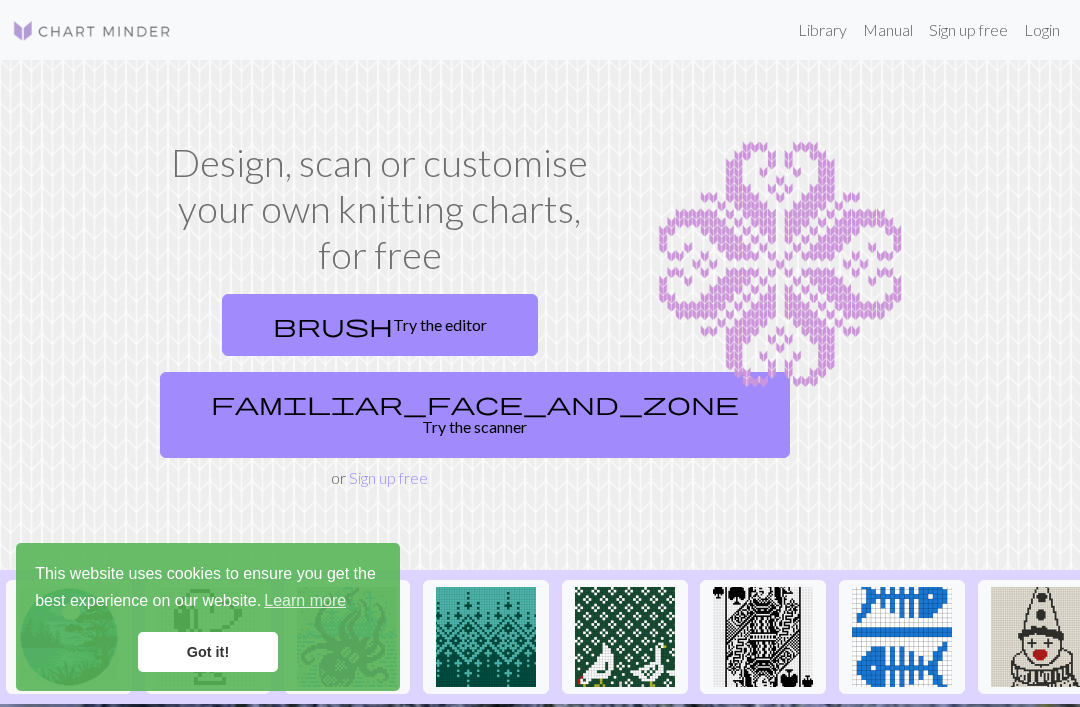 scroll, scrollTop: 0, scrollLeft: 0, axis: both 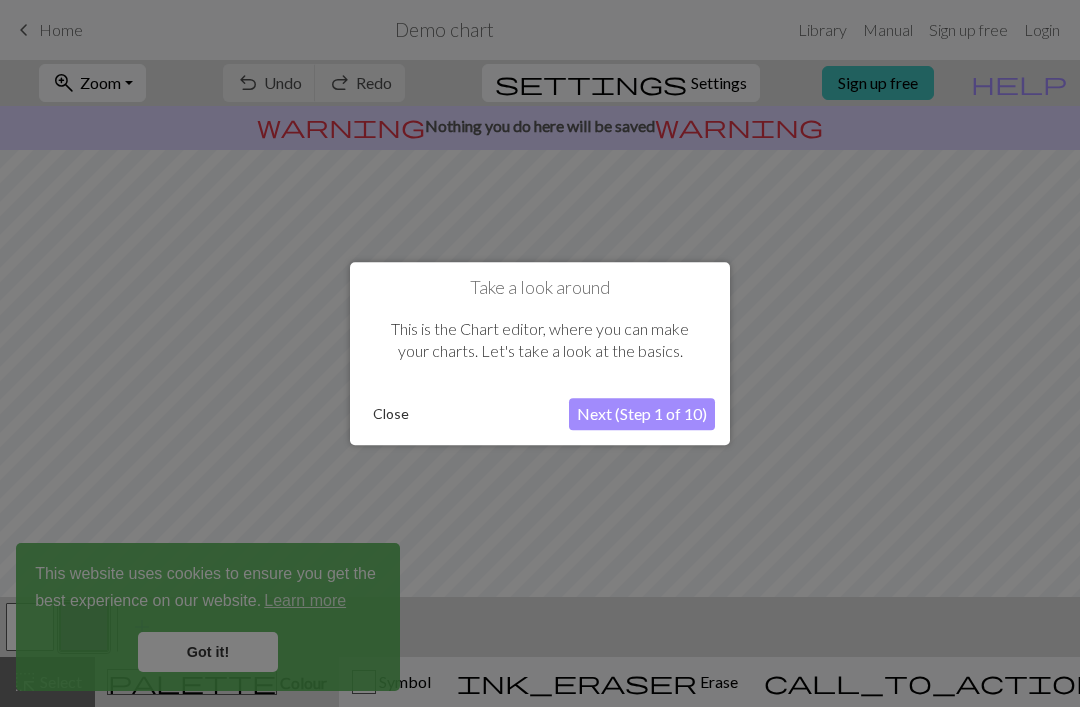 click on "Next (Step 1 of 10)" at bounding box center (642, 414) 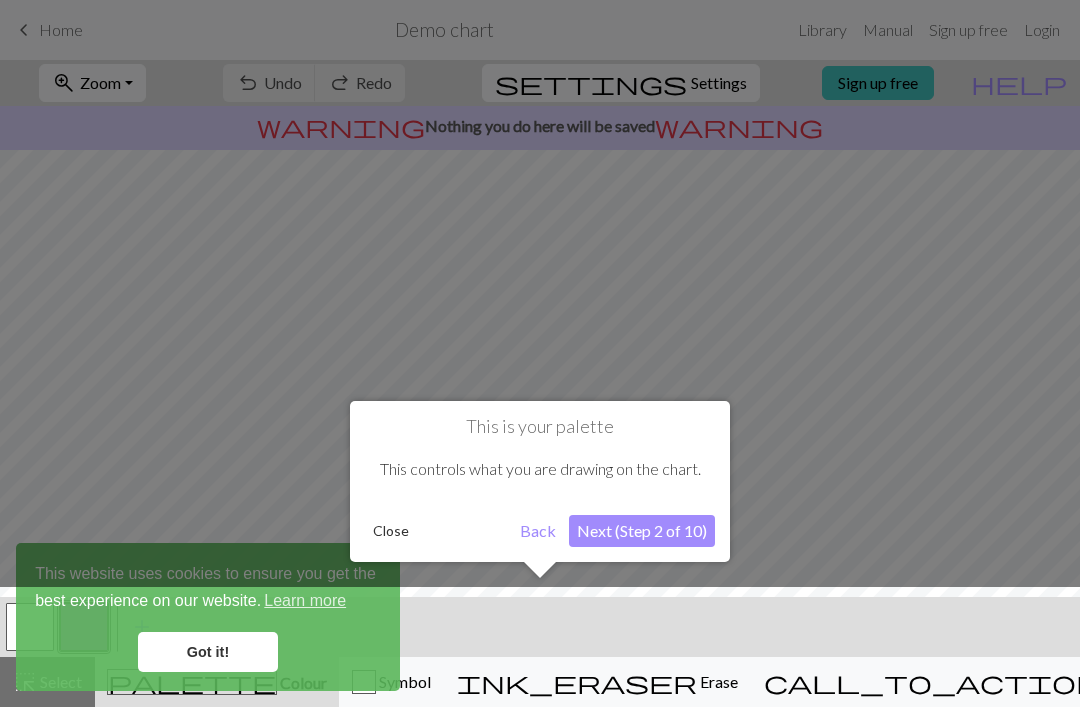 click at bounding box center (540, 652) 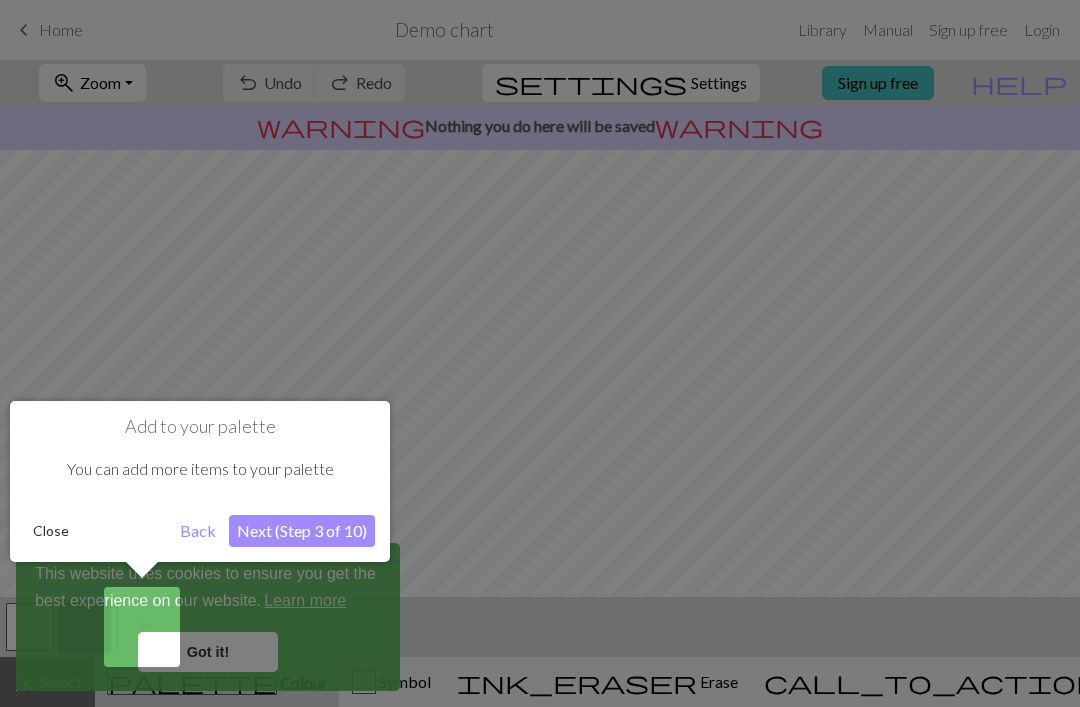 click on "Back" at bounding box center (198, 531) 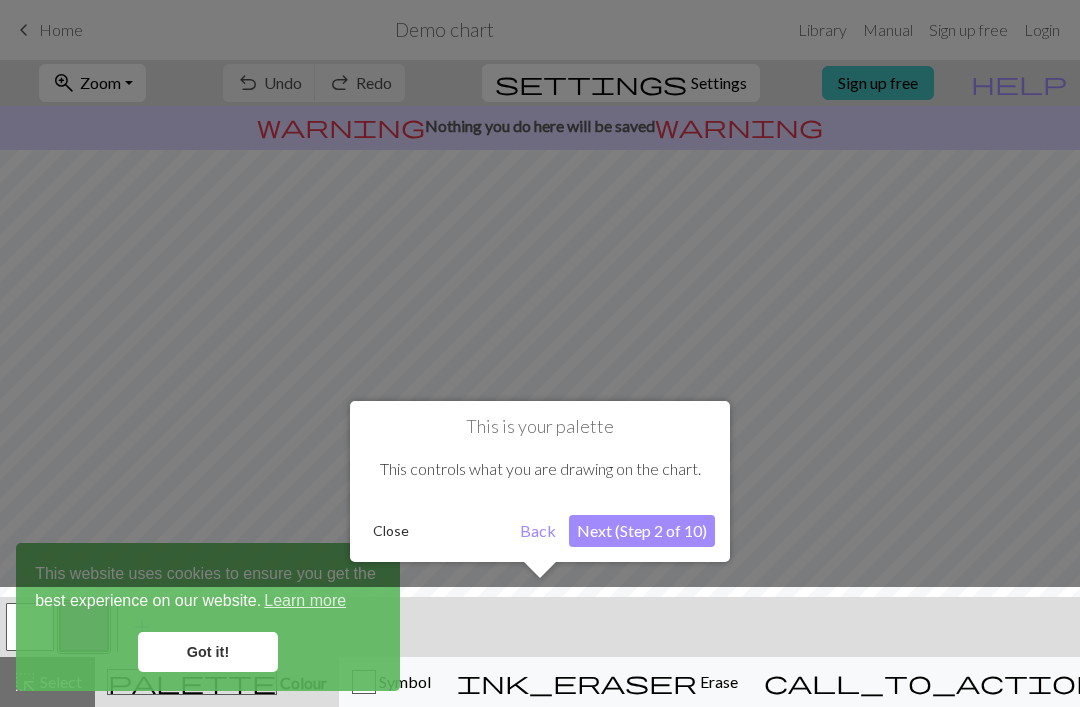 click on "Next (Step 2 of 10)" at bounding box center [642, 531] 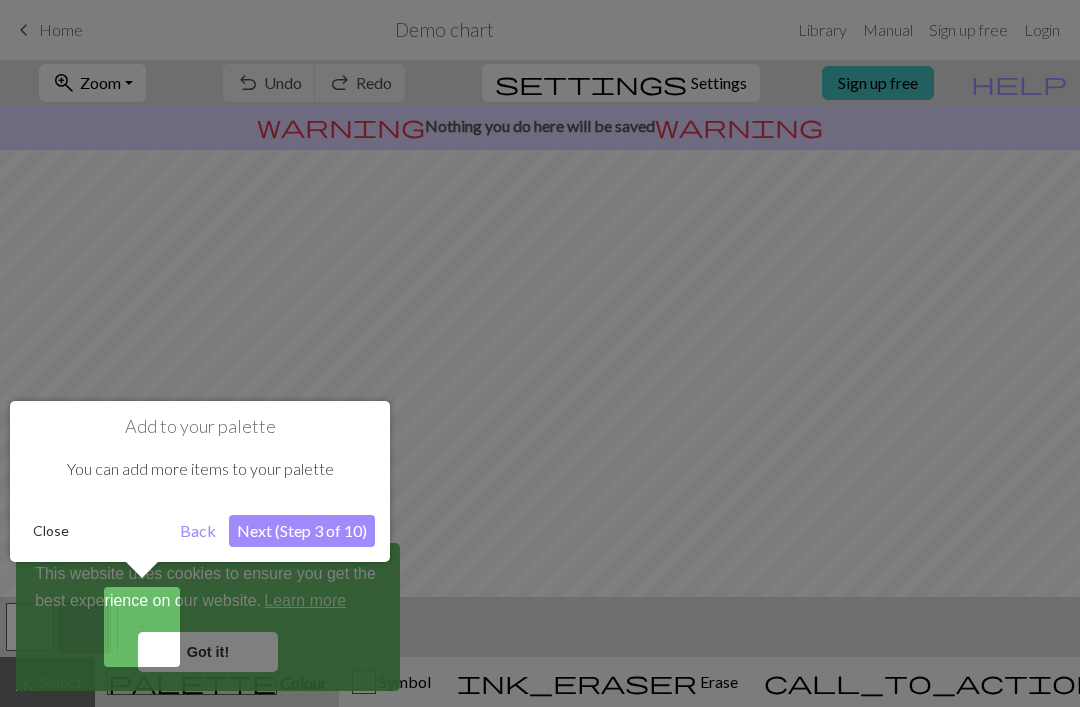 click on "Next (Step 3 of 10)" at bounding box center [302, 531] 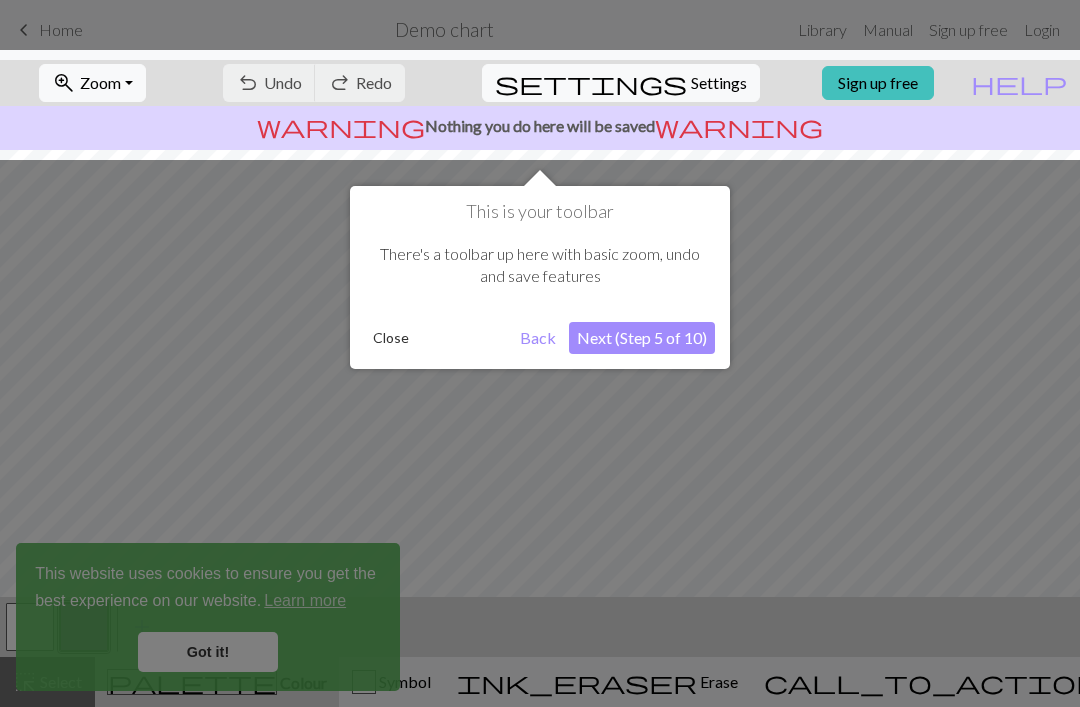 click on "Next (Step 5 of 10)" at bounding box center (642, 338) 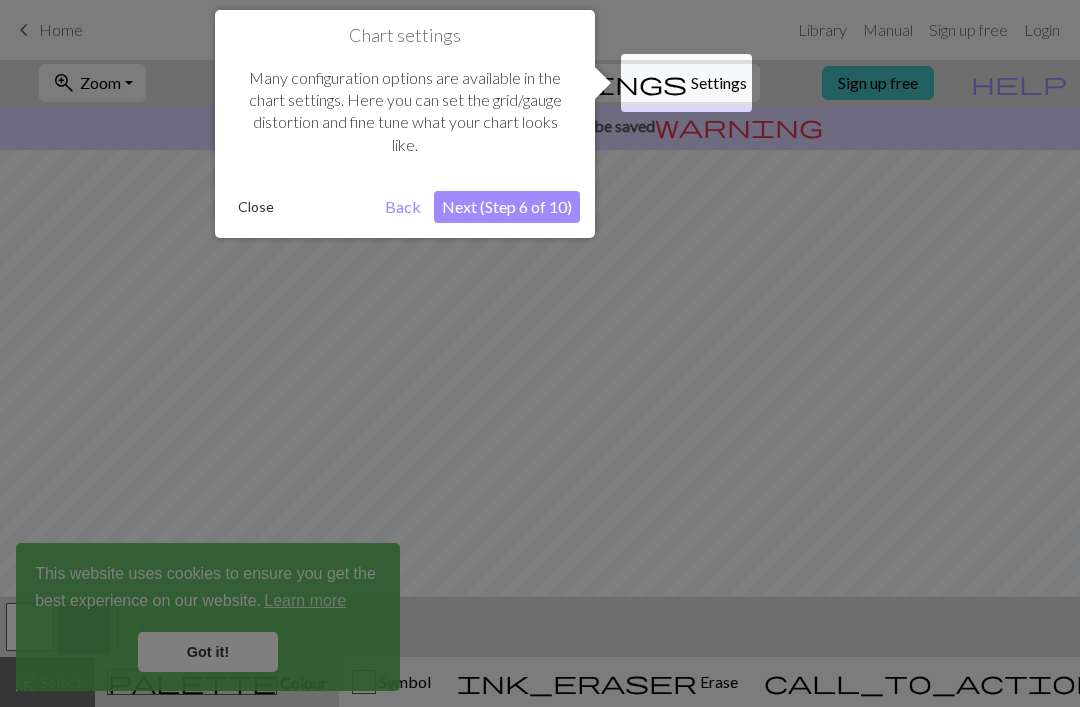 click on "Next (Step 6 of 10)" at bounding box center [507, 207] 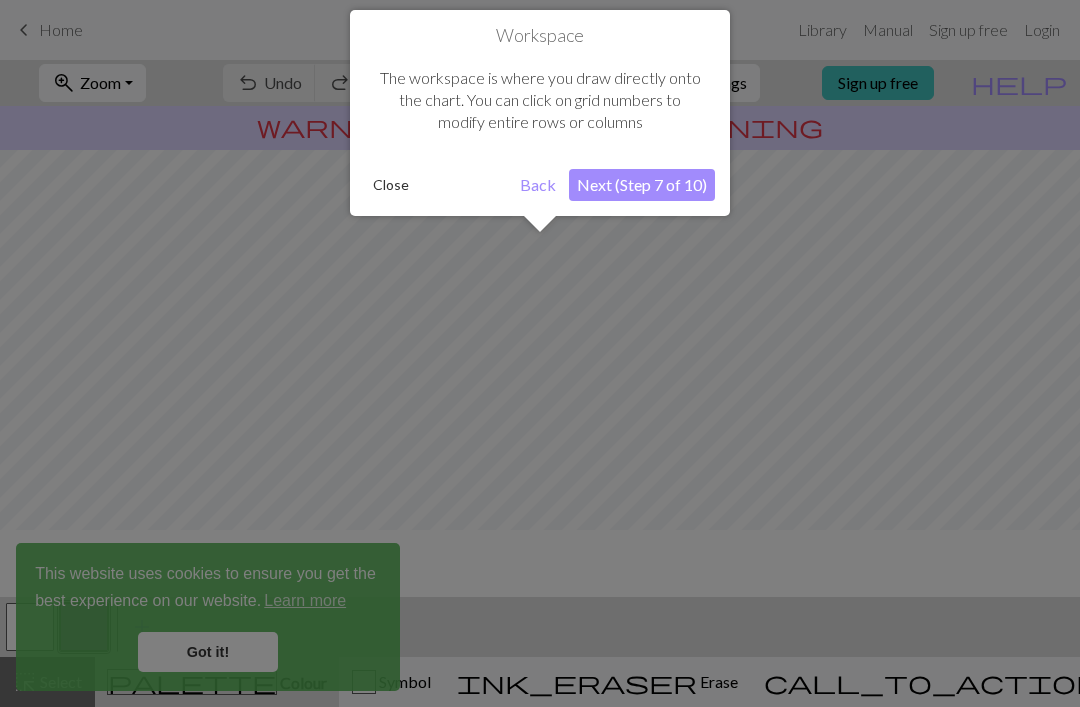 scroll, scrollTop: 120, scrollLeft: 0, axis: vertical 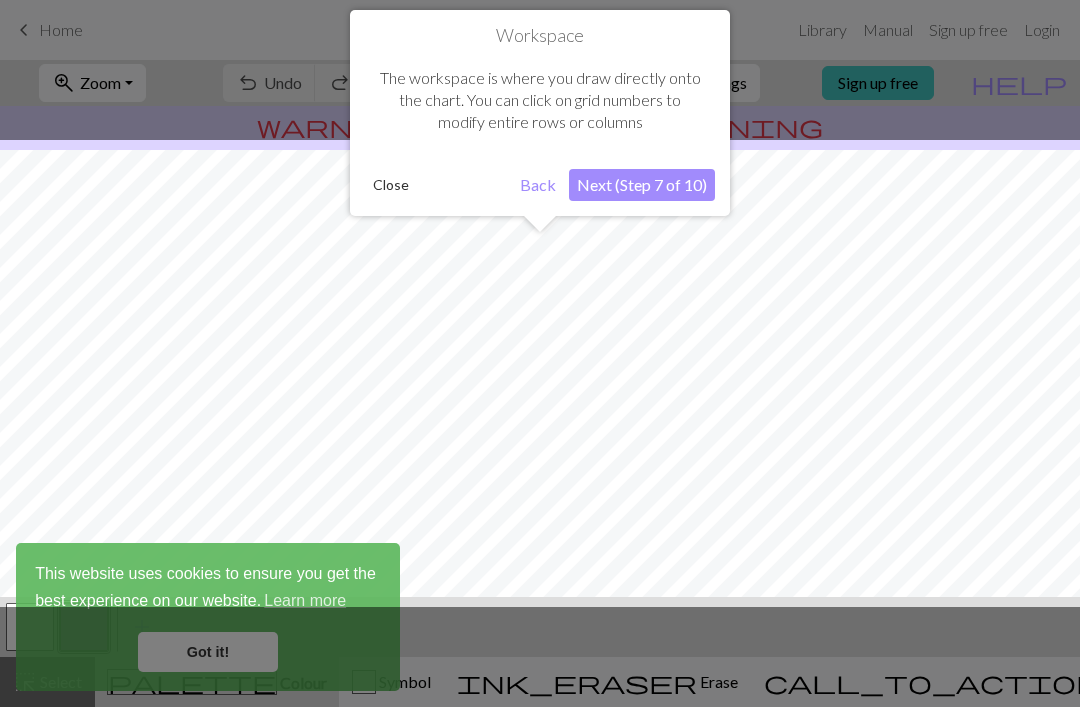 click on "Next (Step 7 of 10)" at bounding box center [642, 185] 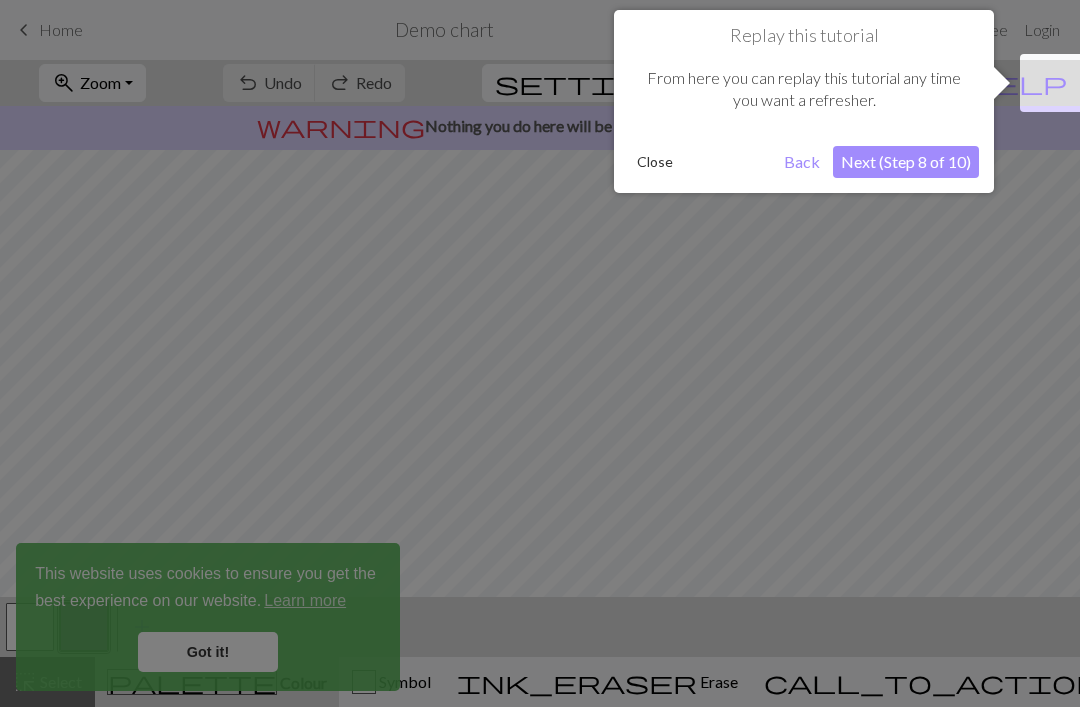 click on "Next (Step 8 of 10)" at bounding box center [906, 162] 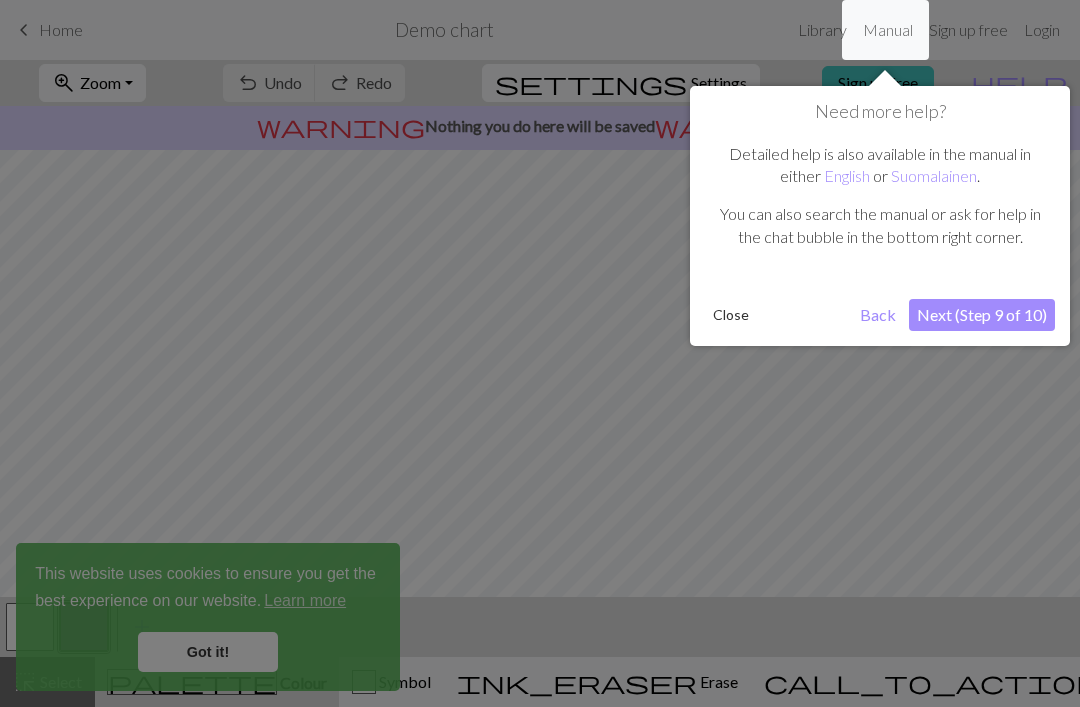 click on "You can also search the manual or ask for help in the chat bubble in the bottom right corner." at bounding box center (880, 225) 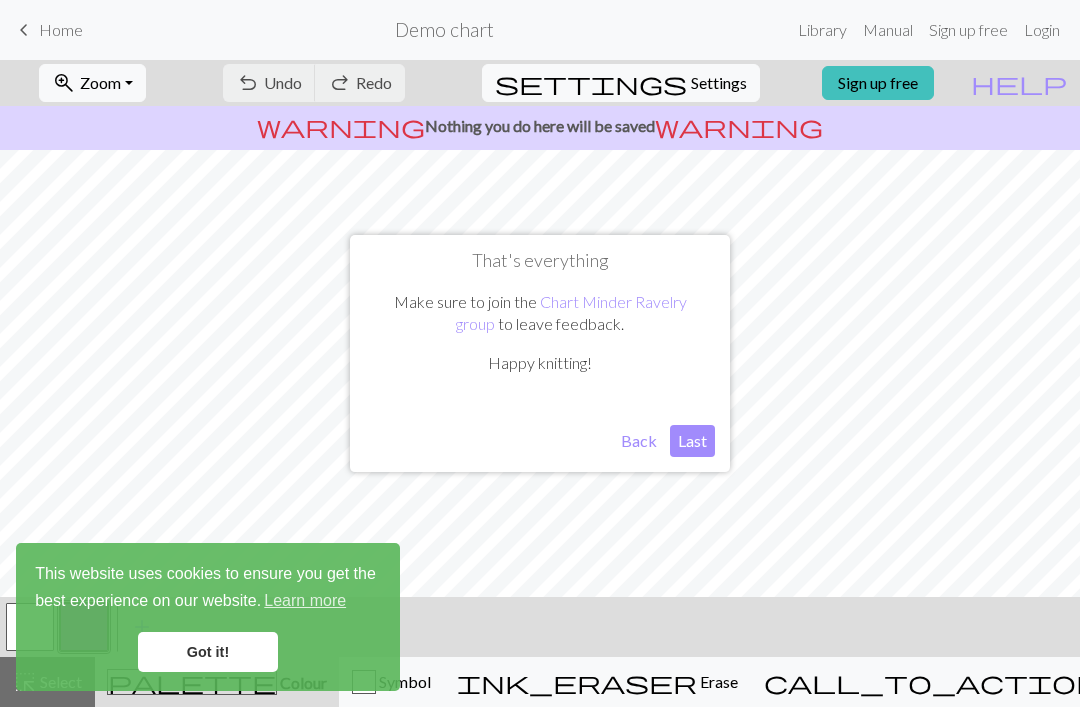 click on "Last" at bounding box center [692, 441] 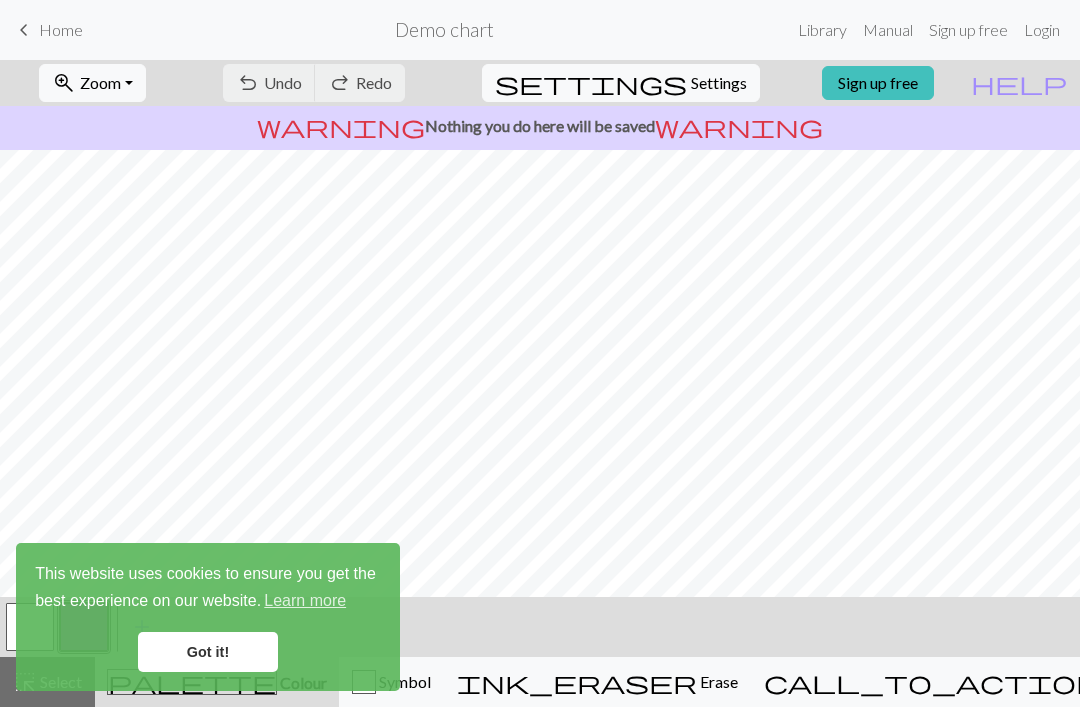 click on "Got it!" at bounding box center [208, 652] 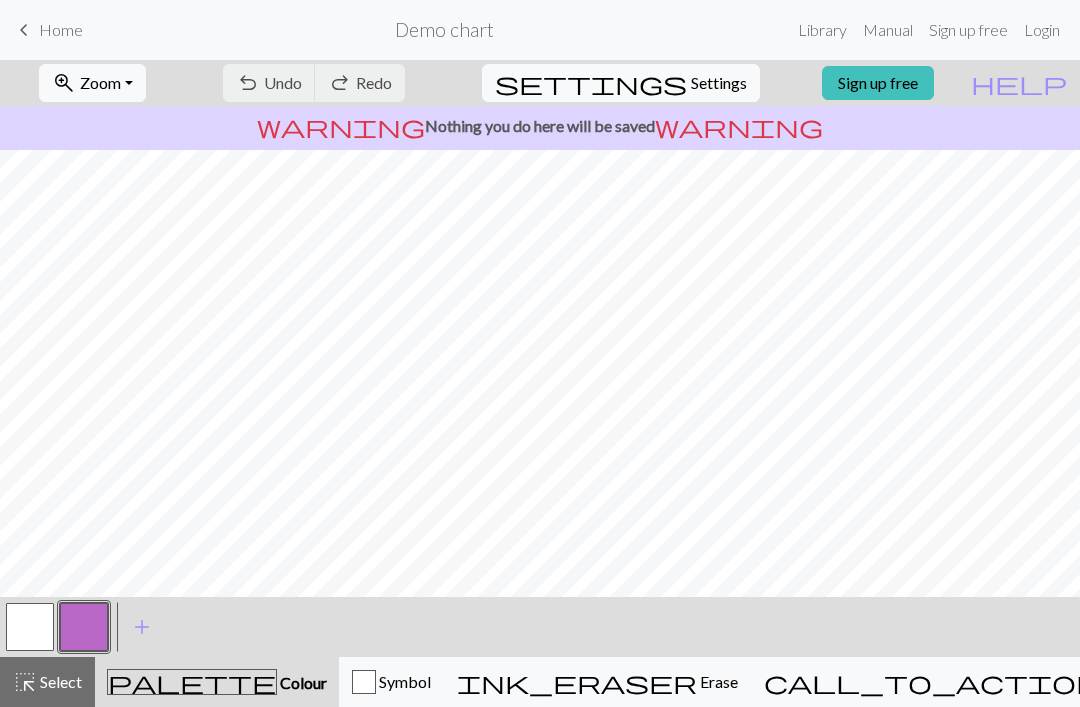 click on "Knitting mode" at bounding box center [1150, 681] 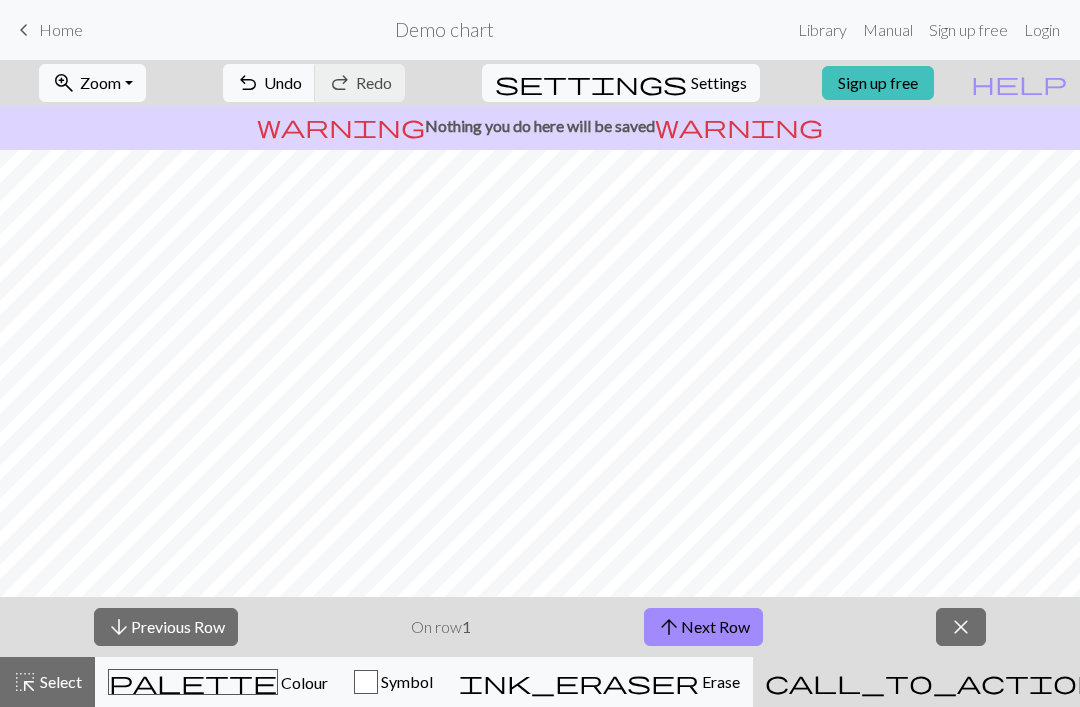 click on "arrow_upward  Next Row" at bounding box center [703, 627] 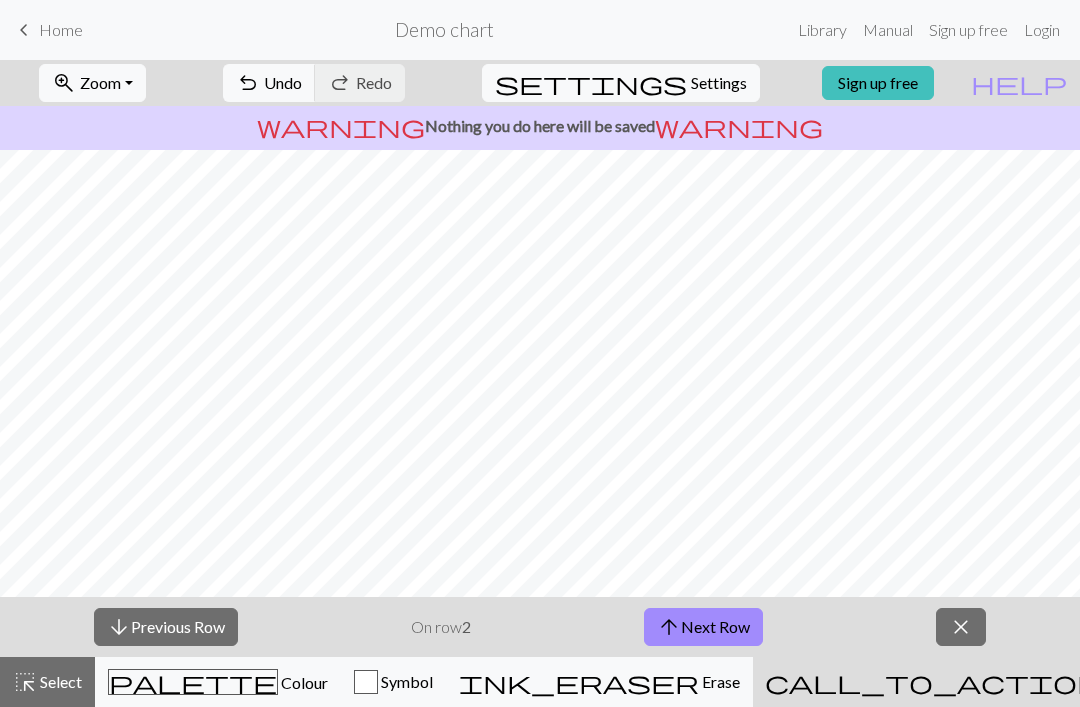 click on "arrow_upward  Next Row" at bounding box center [703, 627] 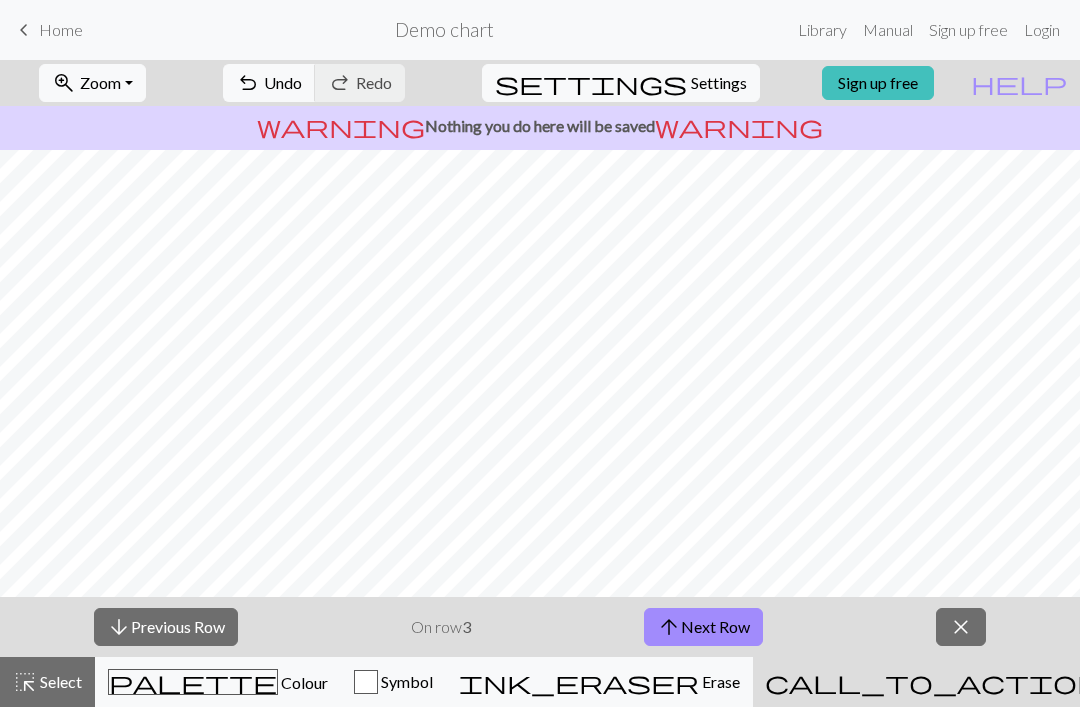 click on "close" at bounding box center [961, 627] 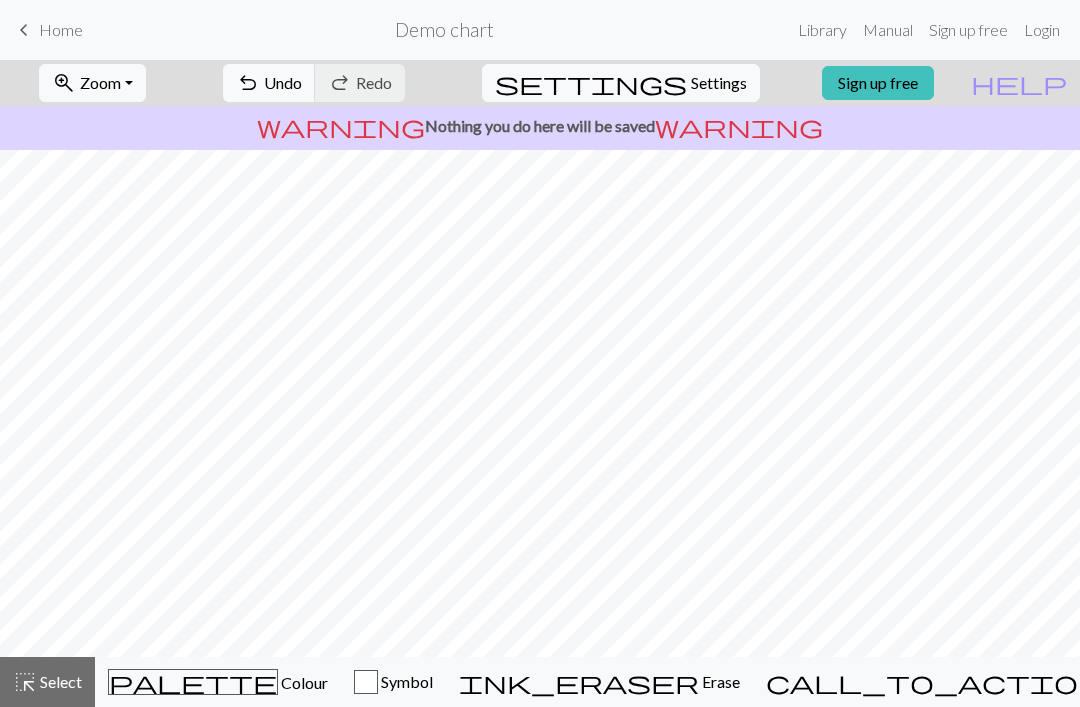 click on "call_to_action   Knitting mode   Knitting mode" at bounding box center [984, 682] 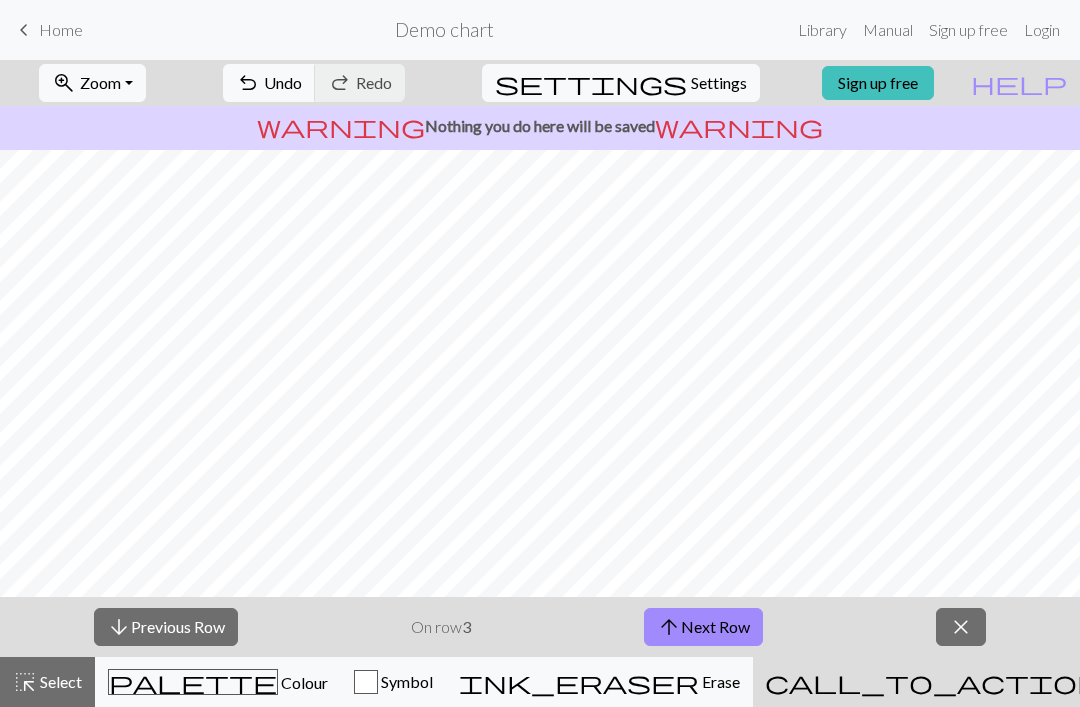 click on "arrow_upward  Next Row" at bounding box center [703, 627] 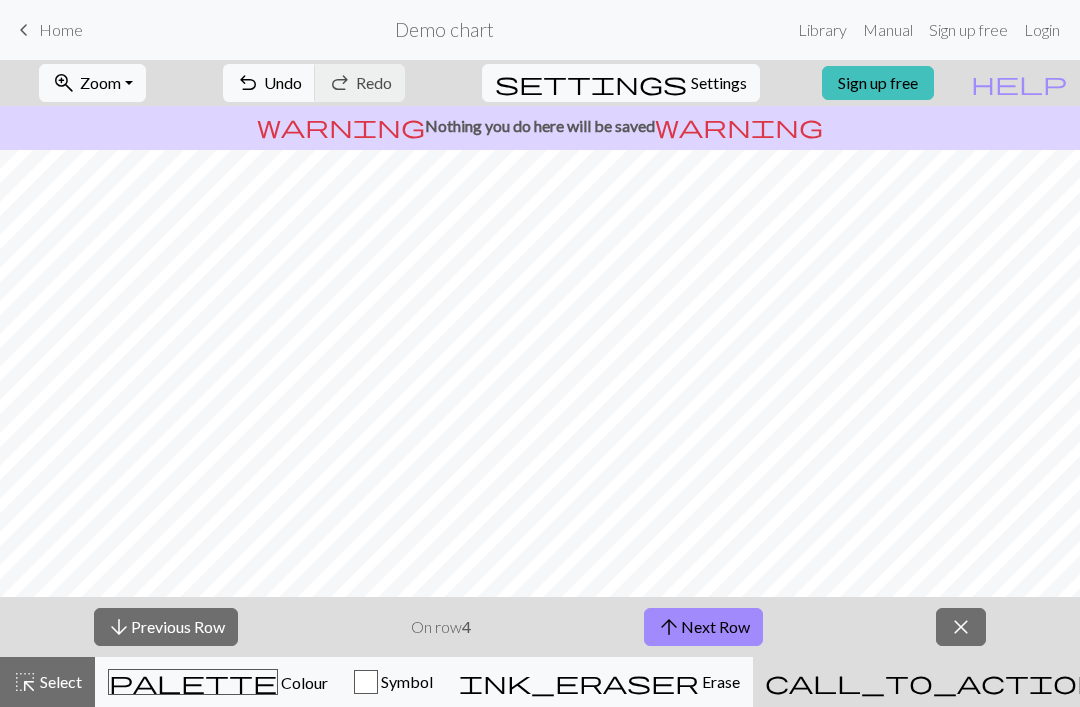 click on "arrow_upward  Next Row" at bounding box center (703, 627) 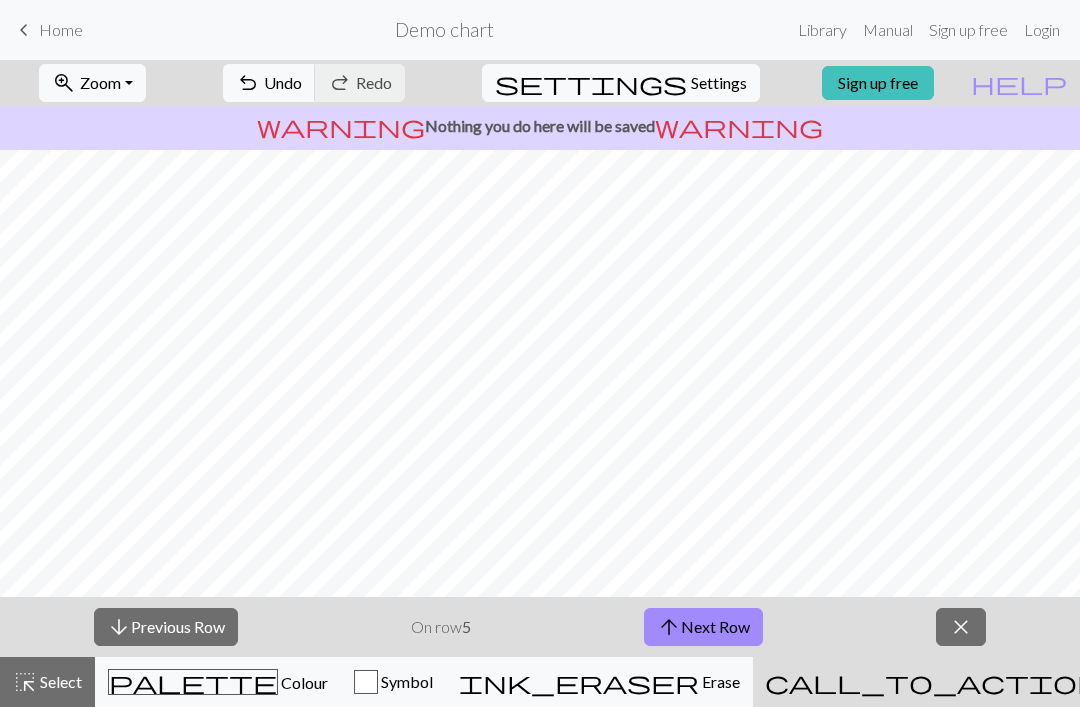 click on "arrow_upward  Next Row" at bounding box center [703, 627] 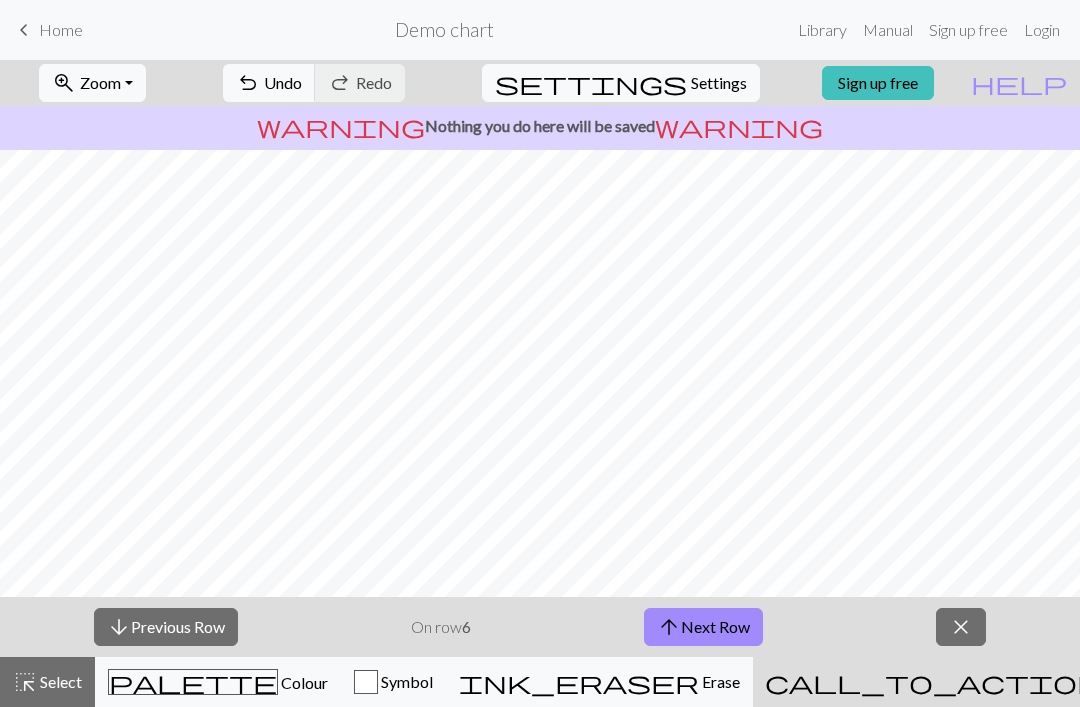 click on "arrow_upward  Next Row" at bounding box center (703, 627) 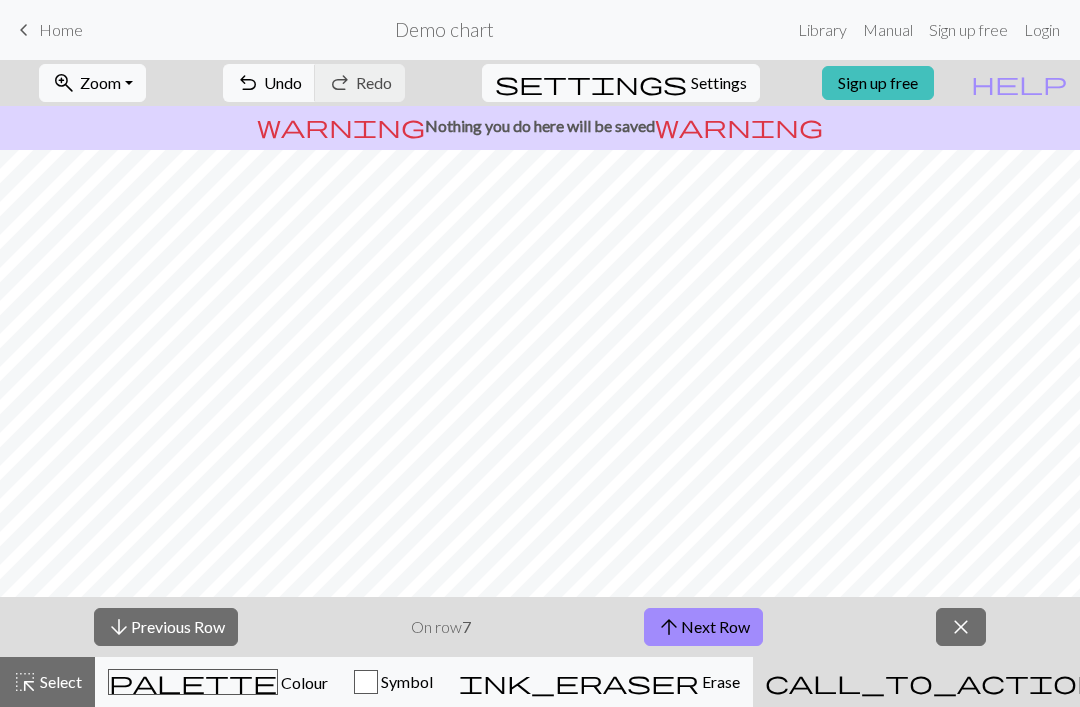click on "arrow_upward  Next Row" at bounding box center [703, 627] 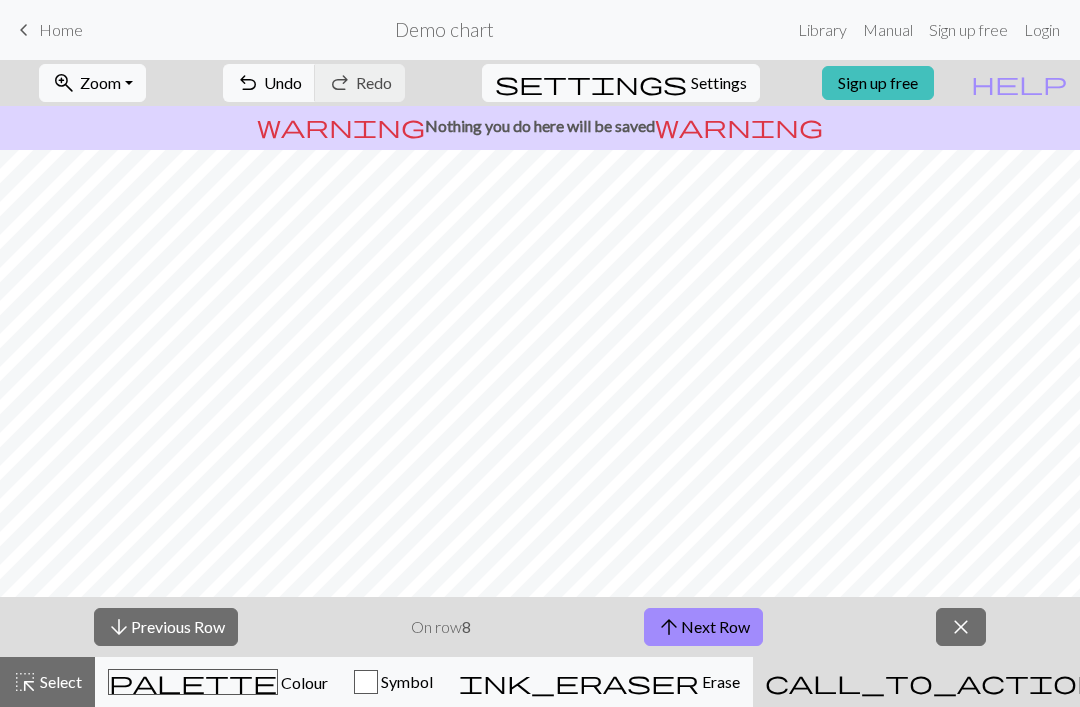 click on "arrow_upward  Next Row" at bounding box center [703, 627] 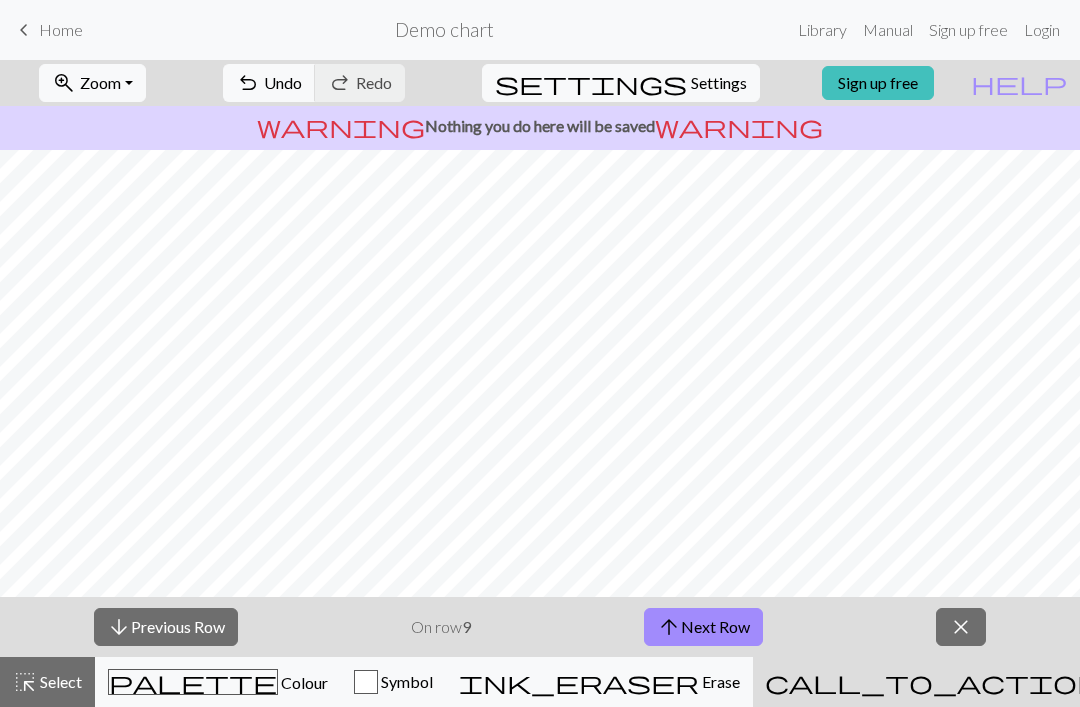 click on "arrow_upward  Next Row" at bounding box center [703, 627] 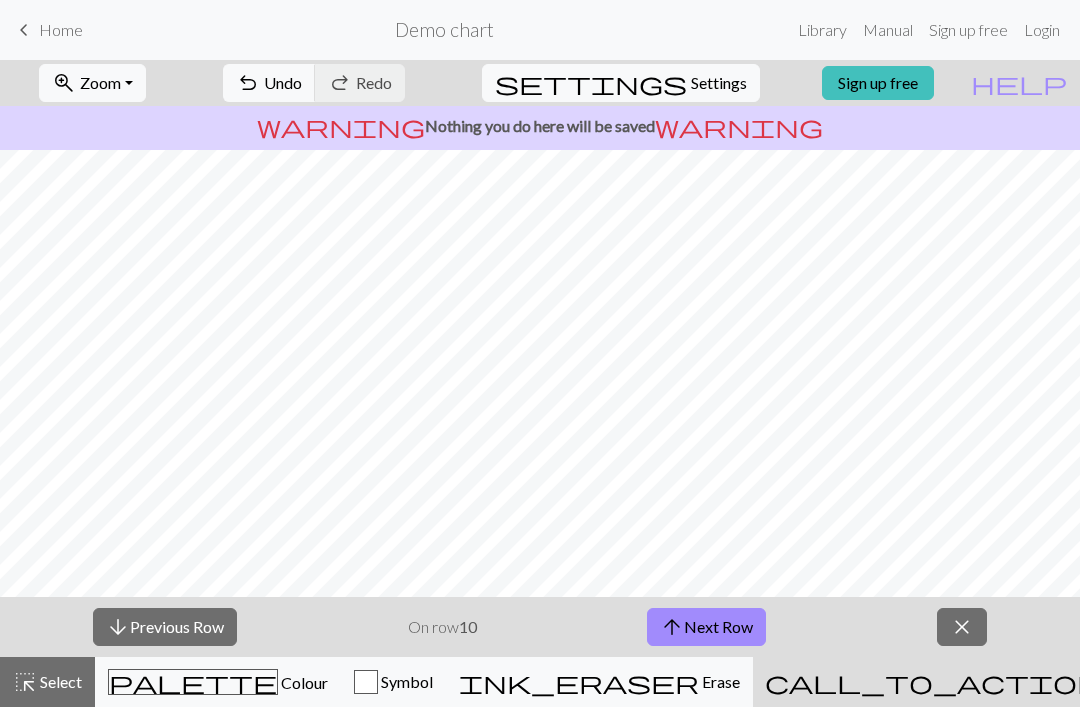 click on "arrow_upward  Next Row" at bounding box center (706, 627) 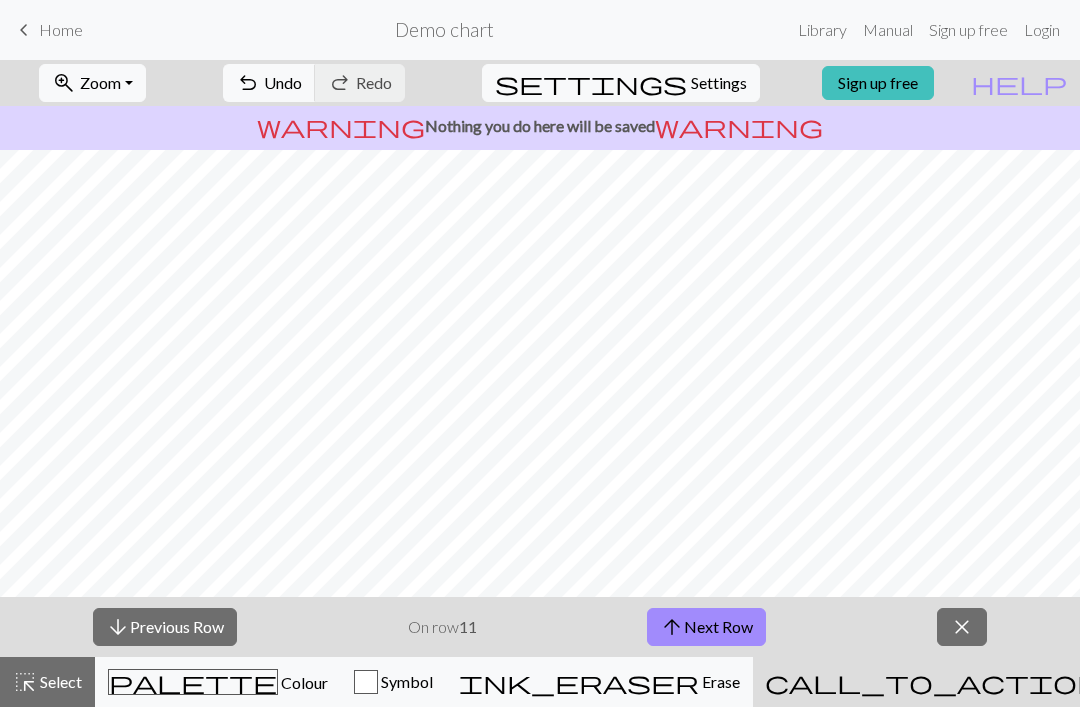 click on "close" at bounding box center (962, 627) 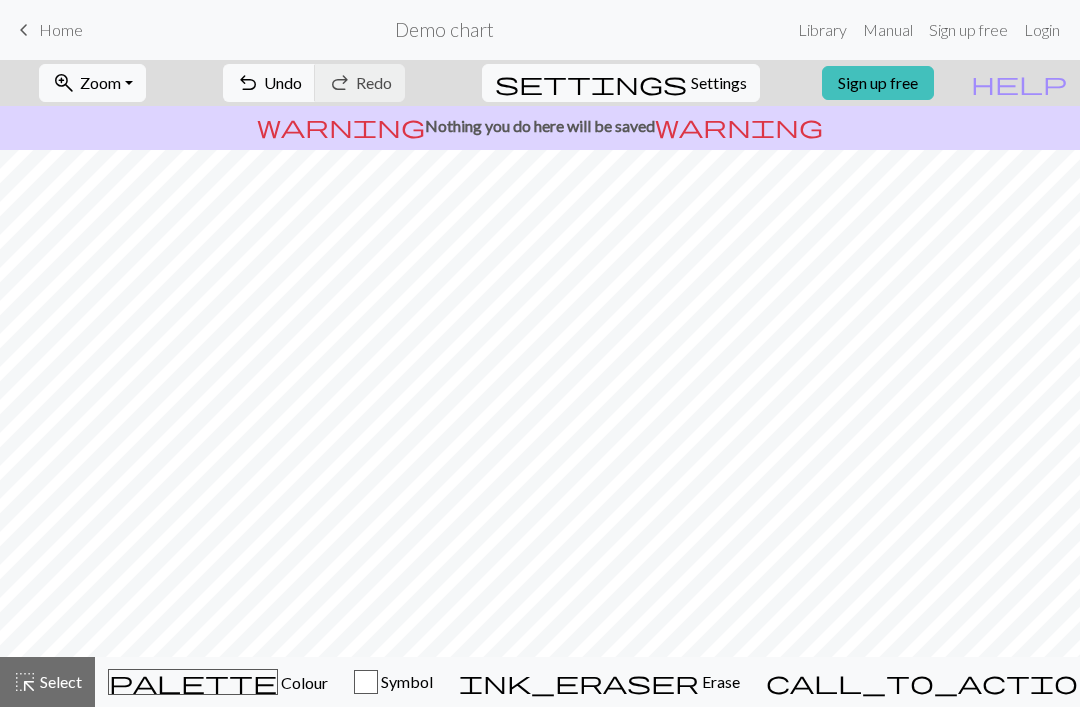 click on "keyboard_arrow_left" at bounding box center [24, 30] 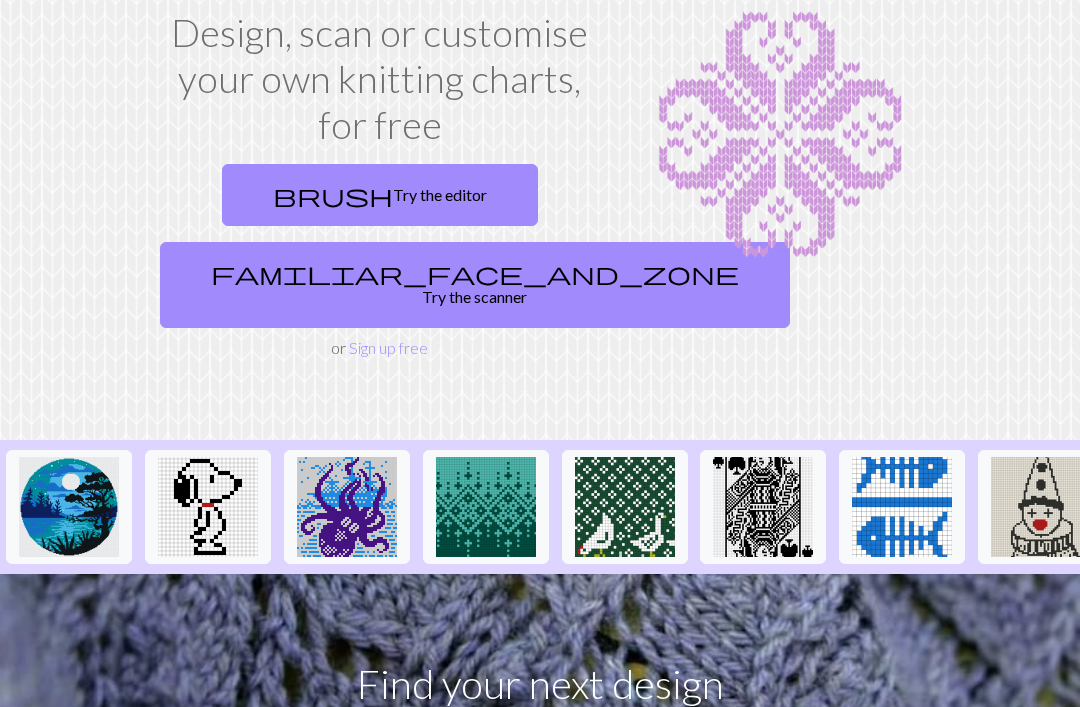 scroll, scrollTop: 128, scrollLeft: 0, axis: vertical 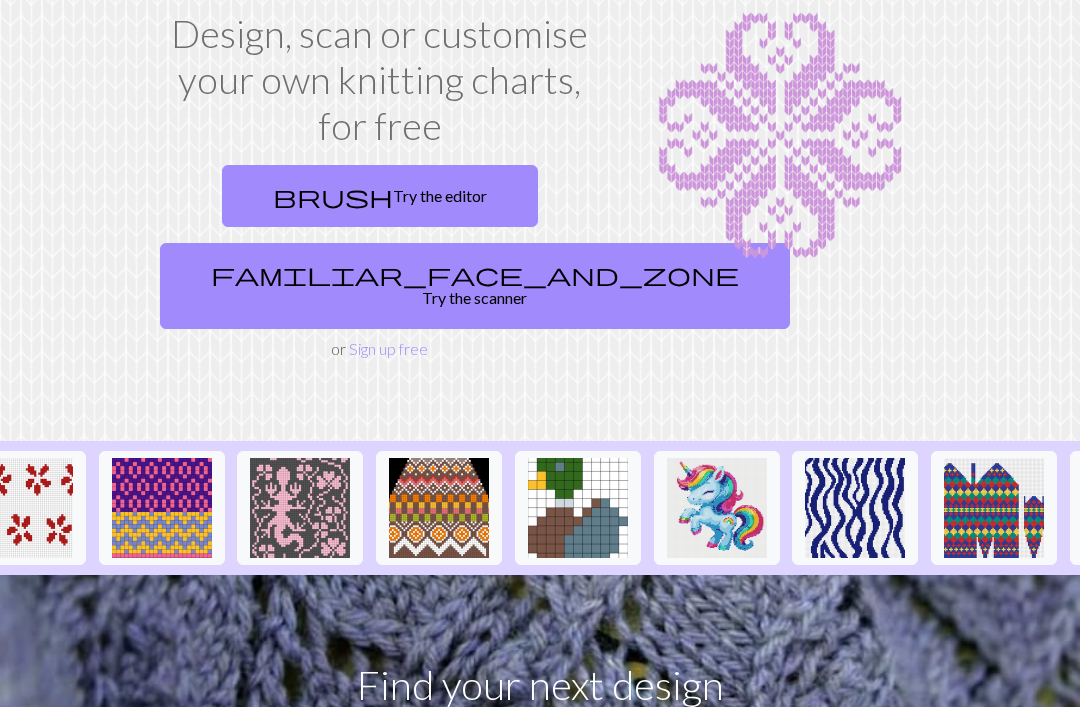 click at bounding box center [717, 509] 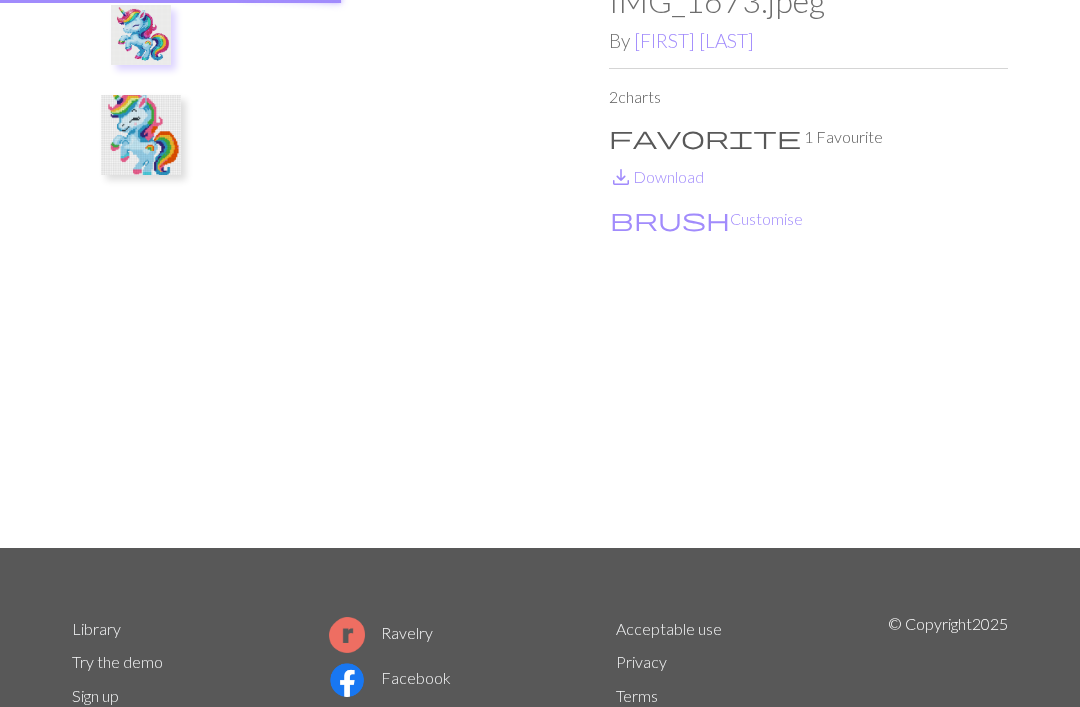 scroll, scrollTop: 0, scrollLeft: 0, axis: both 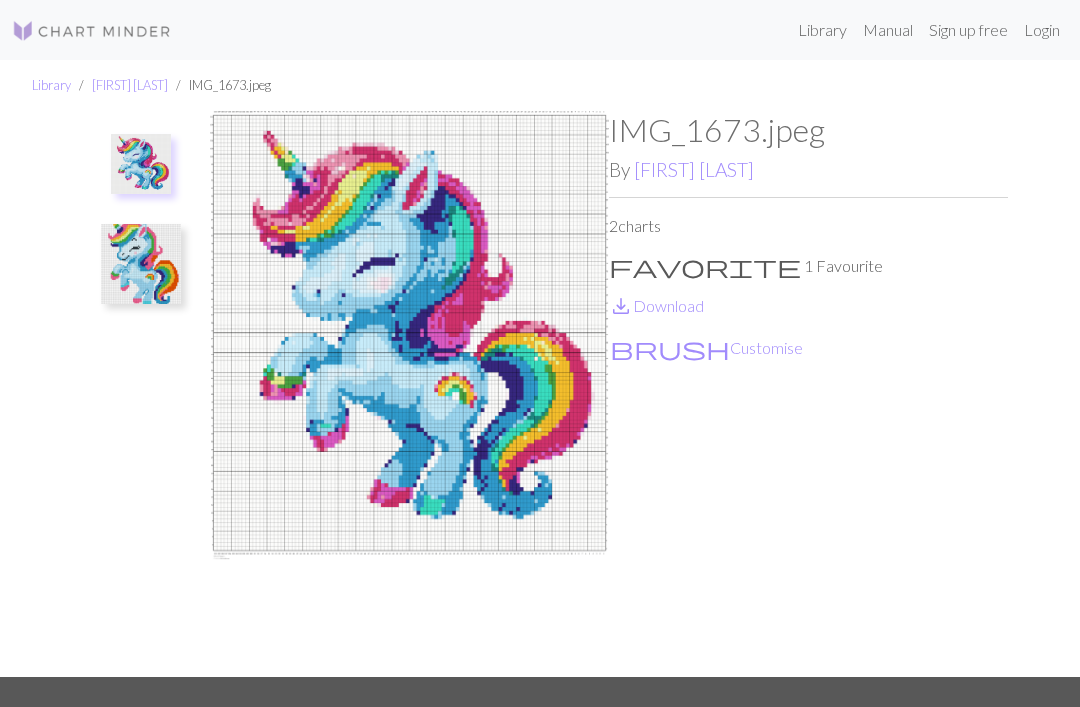 click on "brush Customise" at bounding box center (706, 348) 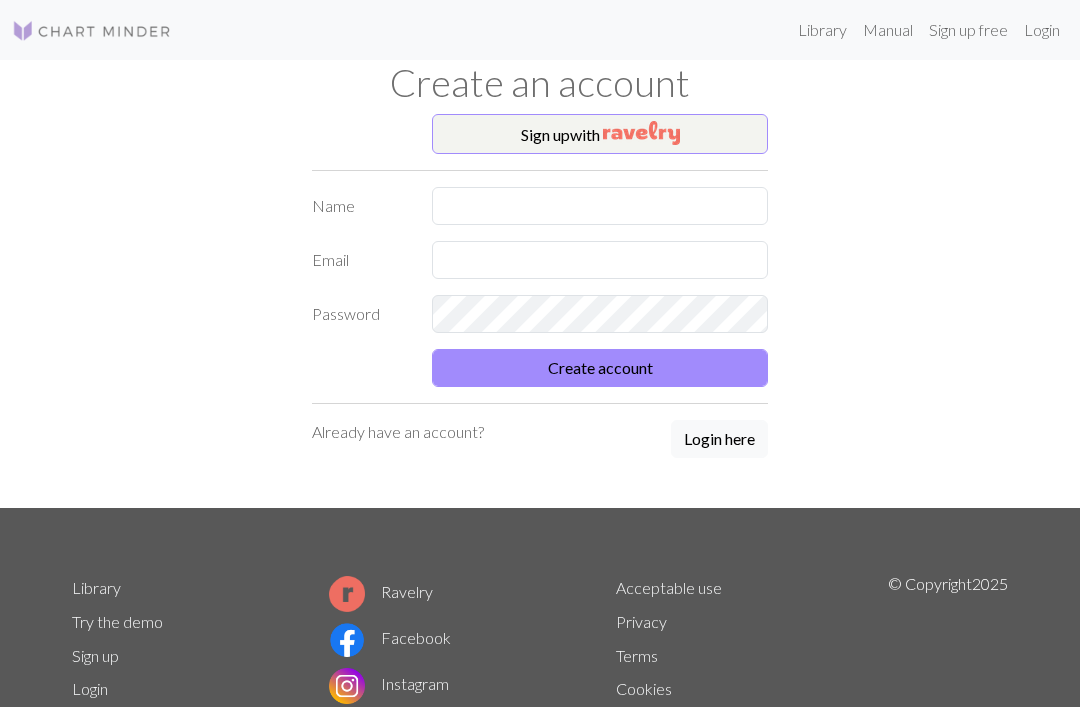 click on "Sign up  with" at bounding box center [600, 134] 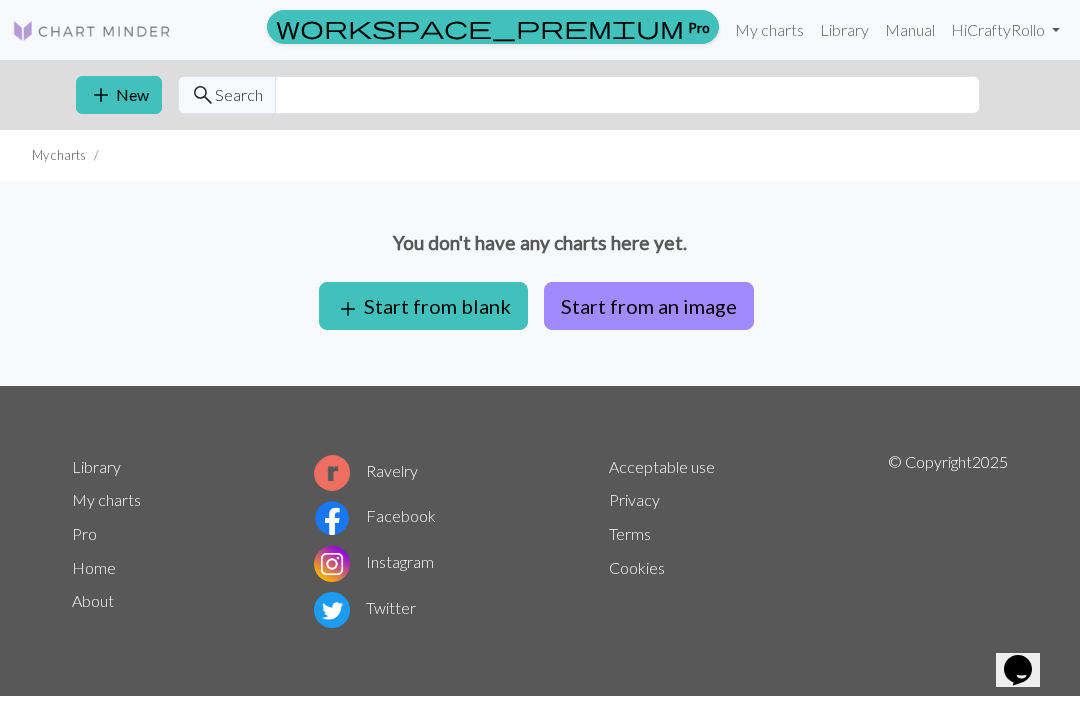 click on "add   Start from blank" at bounding box center (423, 306) 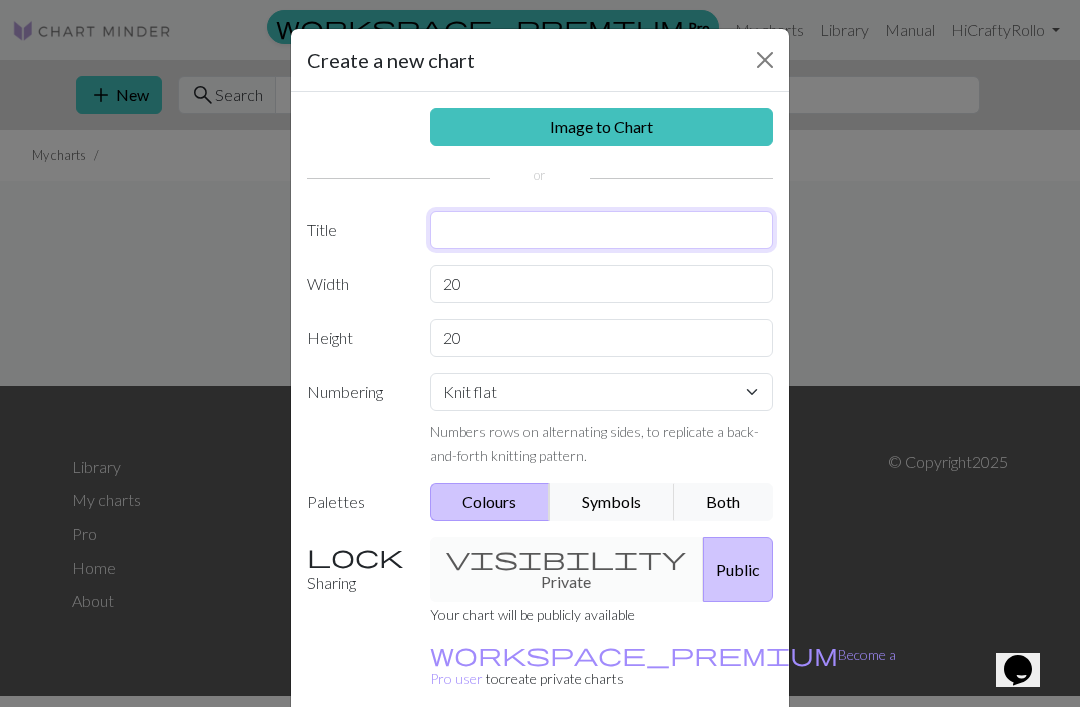 click at bounding box center (602, 230) 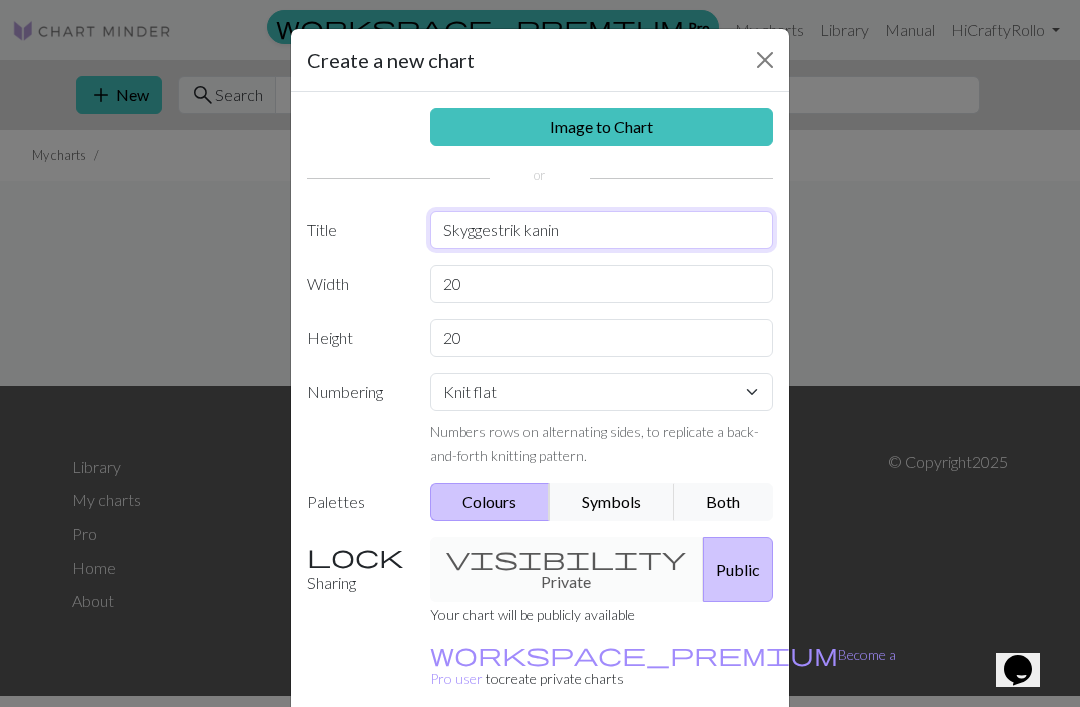 type on "Skyggestrik kanin" 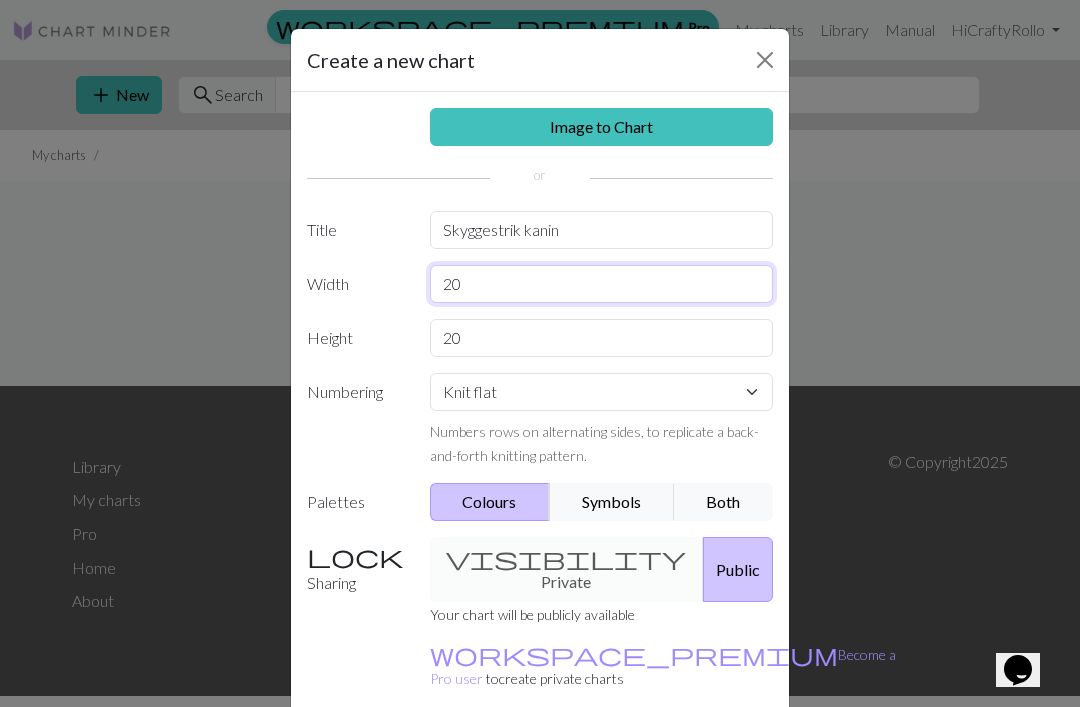 click on "20" at bounding box center [602, 284] 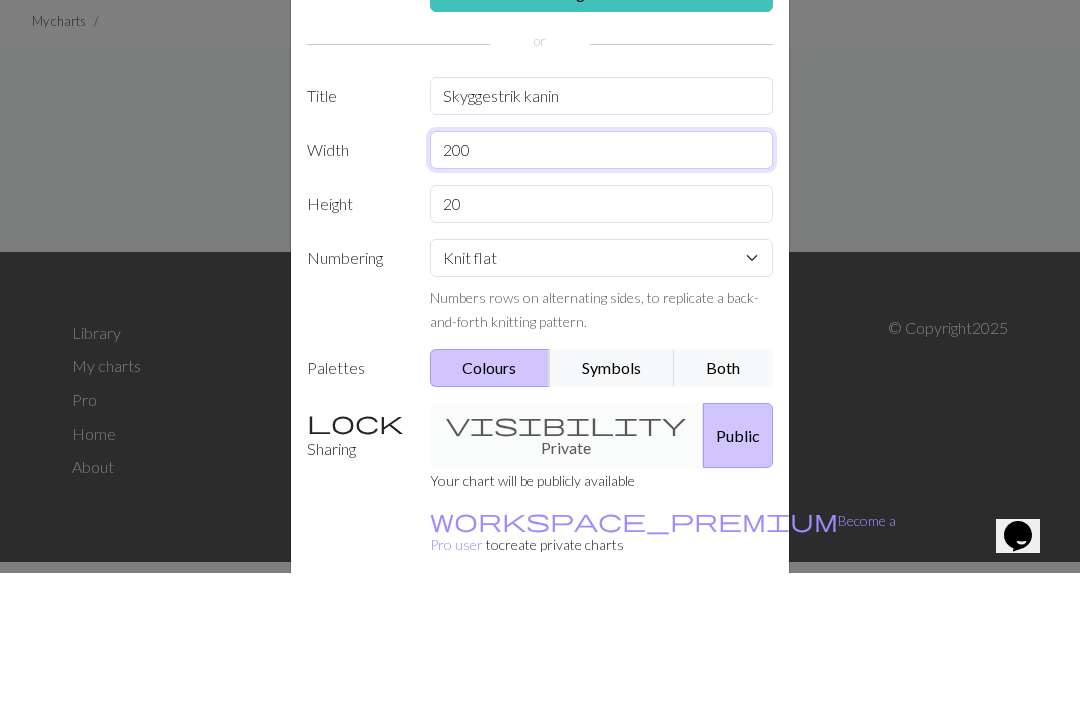 type on "200" 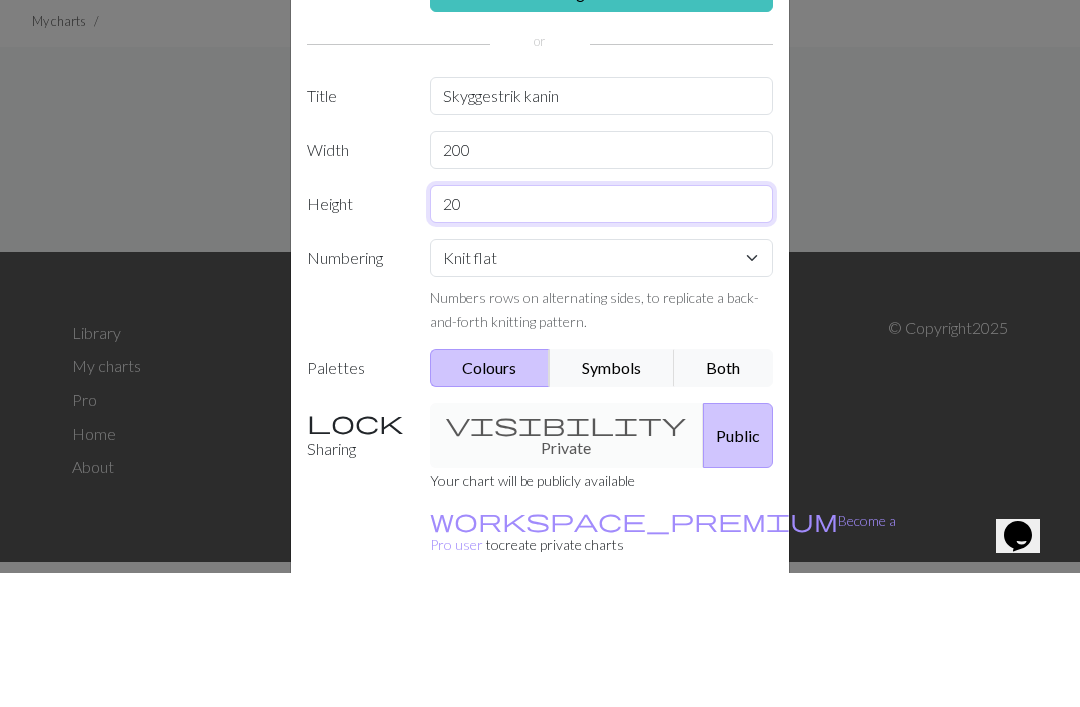 click on "20" at bounding box center [602, 338] 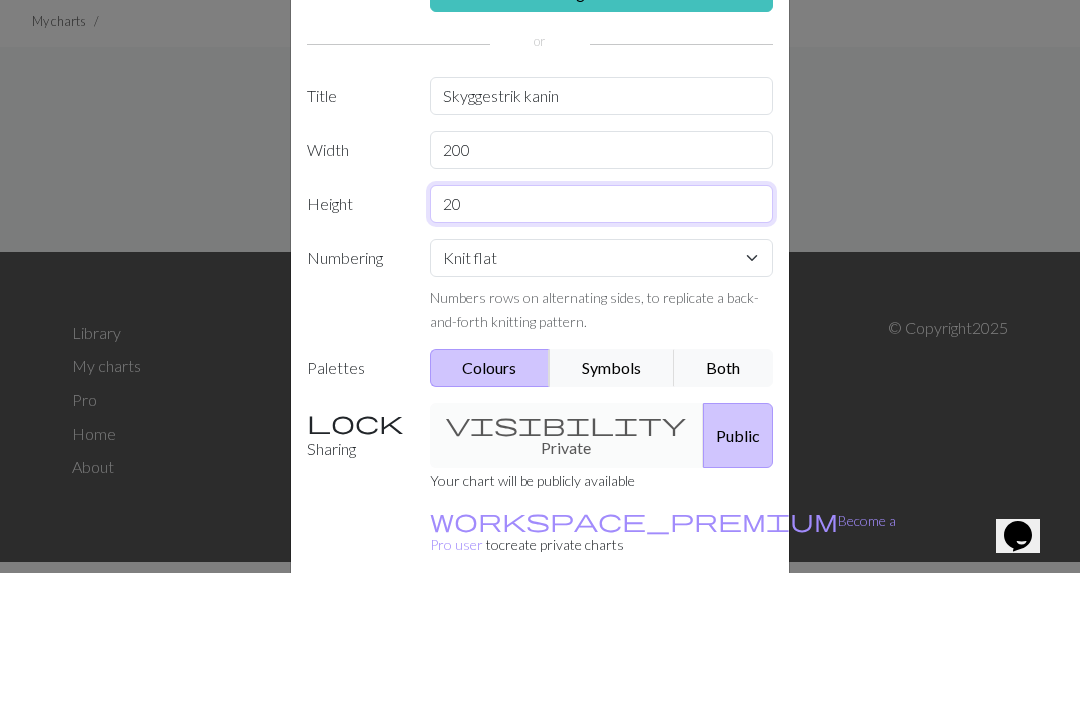 type on "2" 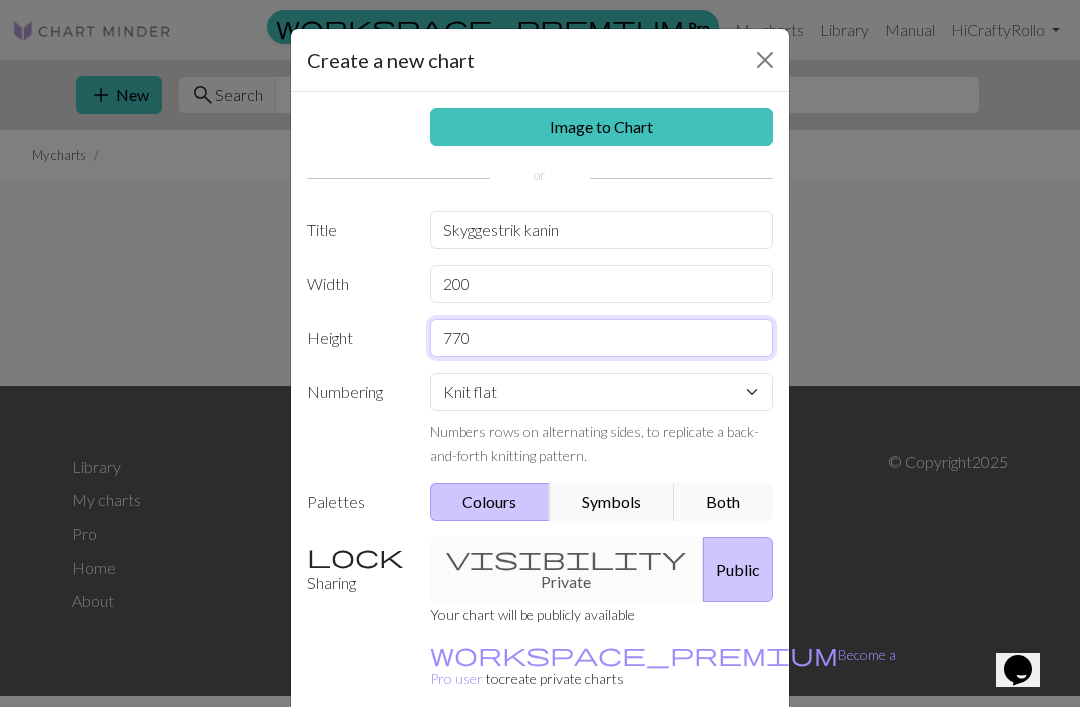 type on "770" 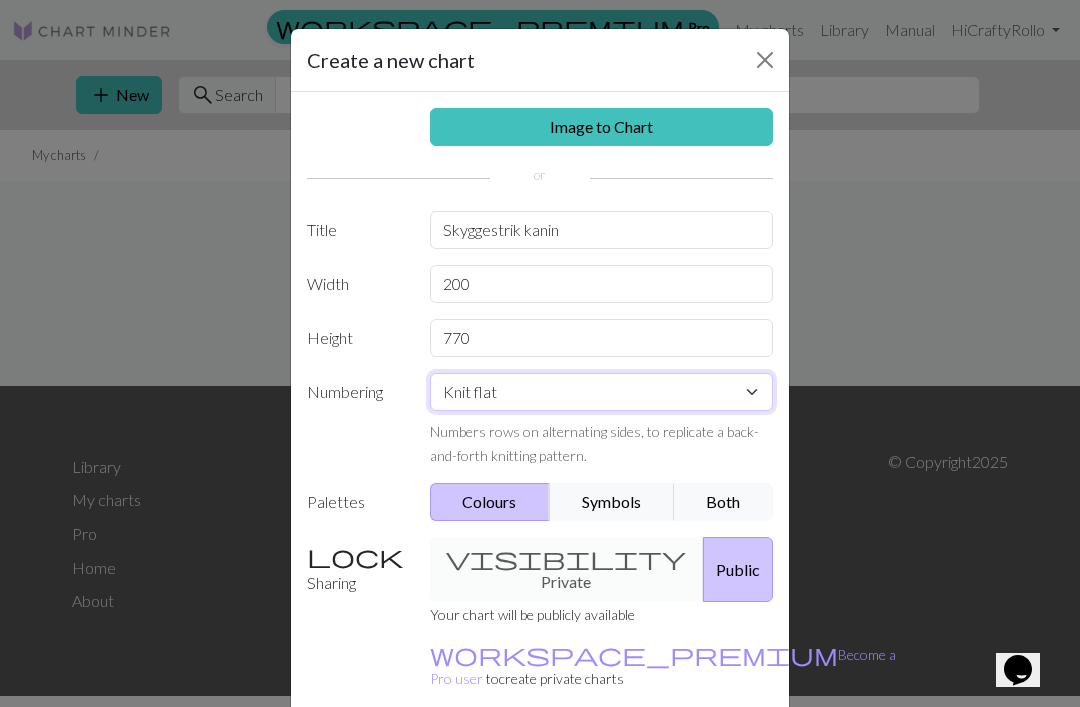 click on "Image to Chart Title Skyggestrik kanin Width 200 Height 770 Numbering Knit flat Knit in the round Lace knitting Cross stitch Numbers rows on alternating sides, to replicate a back-and-forth knitting pattern. Palettes Colours Symbols Both Sharing visibility  Private Public Your chart will be publicly available workspace_premium Become a Pro user   to  create private charts" at bounding box center [540, 415] 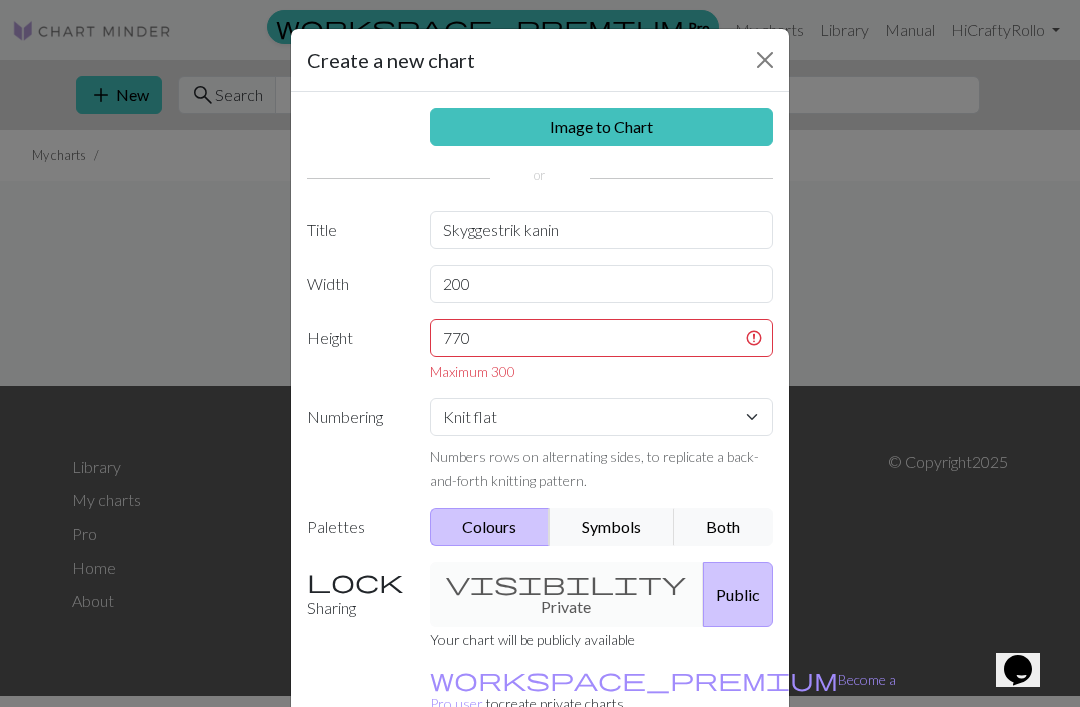 click on "visibility  Private Public" at bounding box center [602, 594] 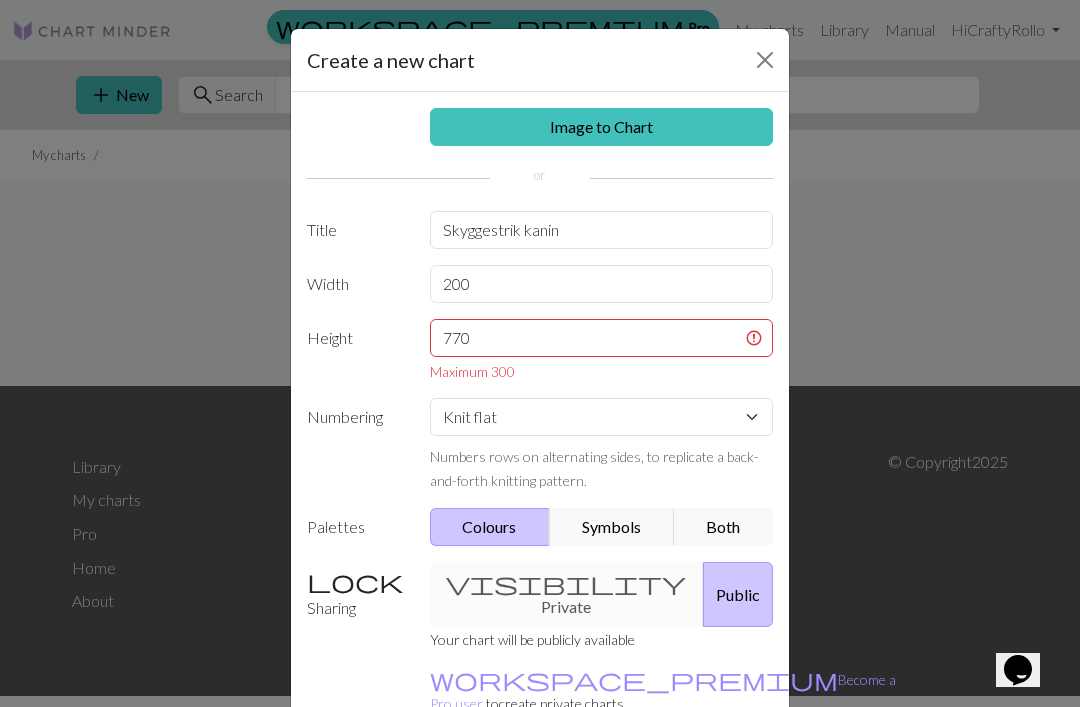 click on "visibility  Private Public" at bounding box center (602, 594) 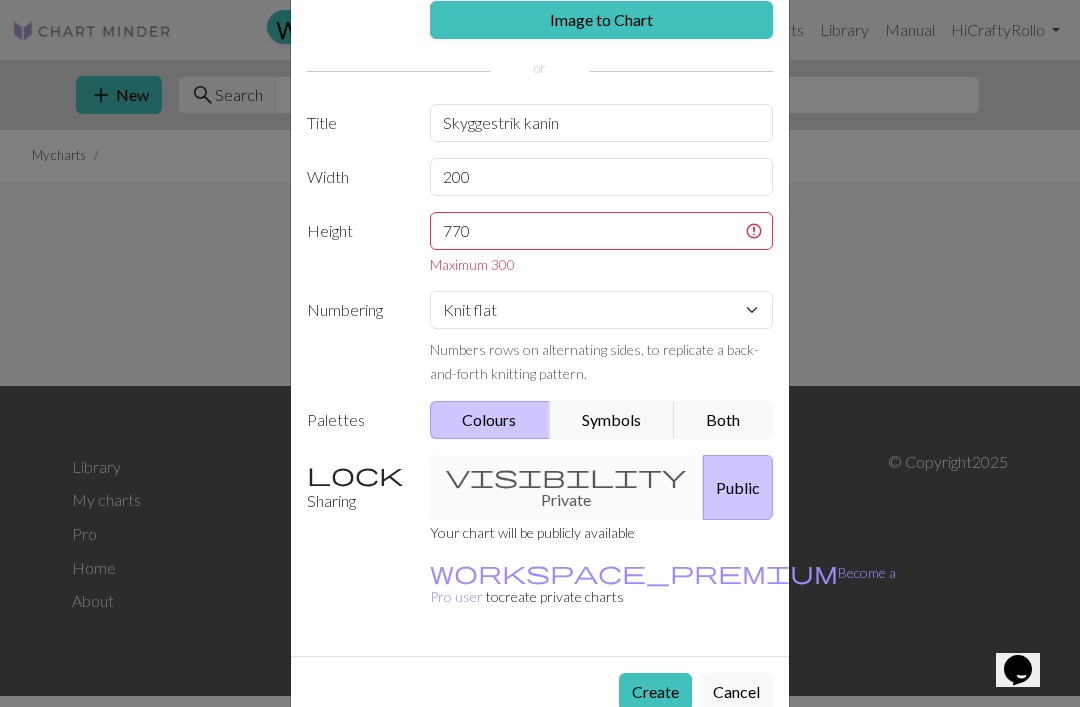 scroll, scrollTop: 107, scrollLeft: 0, axis: vertical 